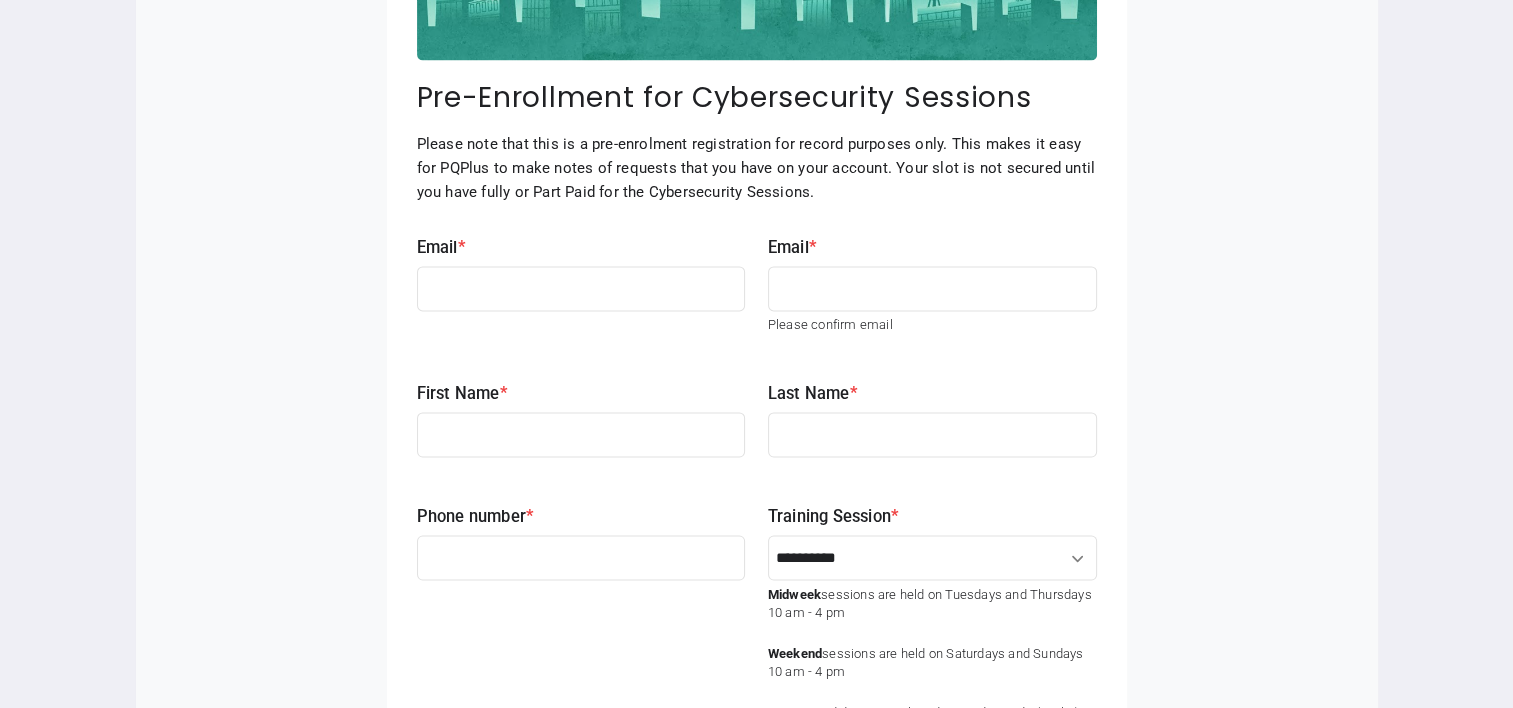 scroll, scrollTop: 3192, scrollLeft: 0, axis: vertical 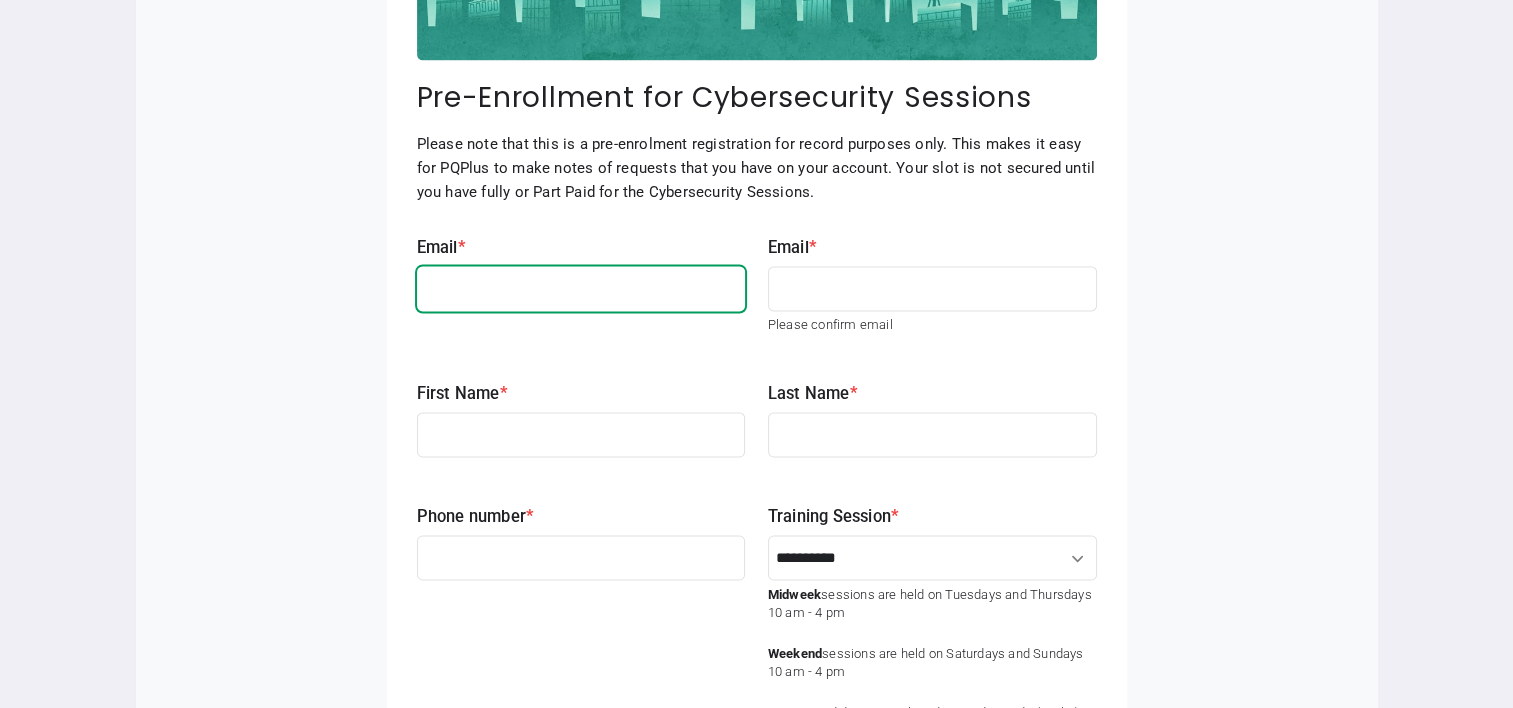 click on "Email
*
settings" at bounding box center [581, 288] 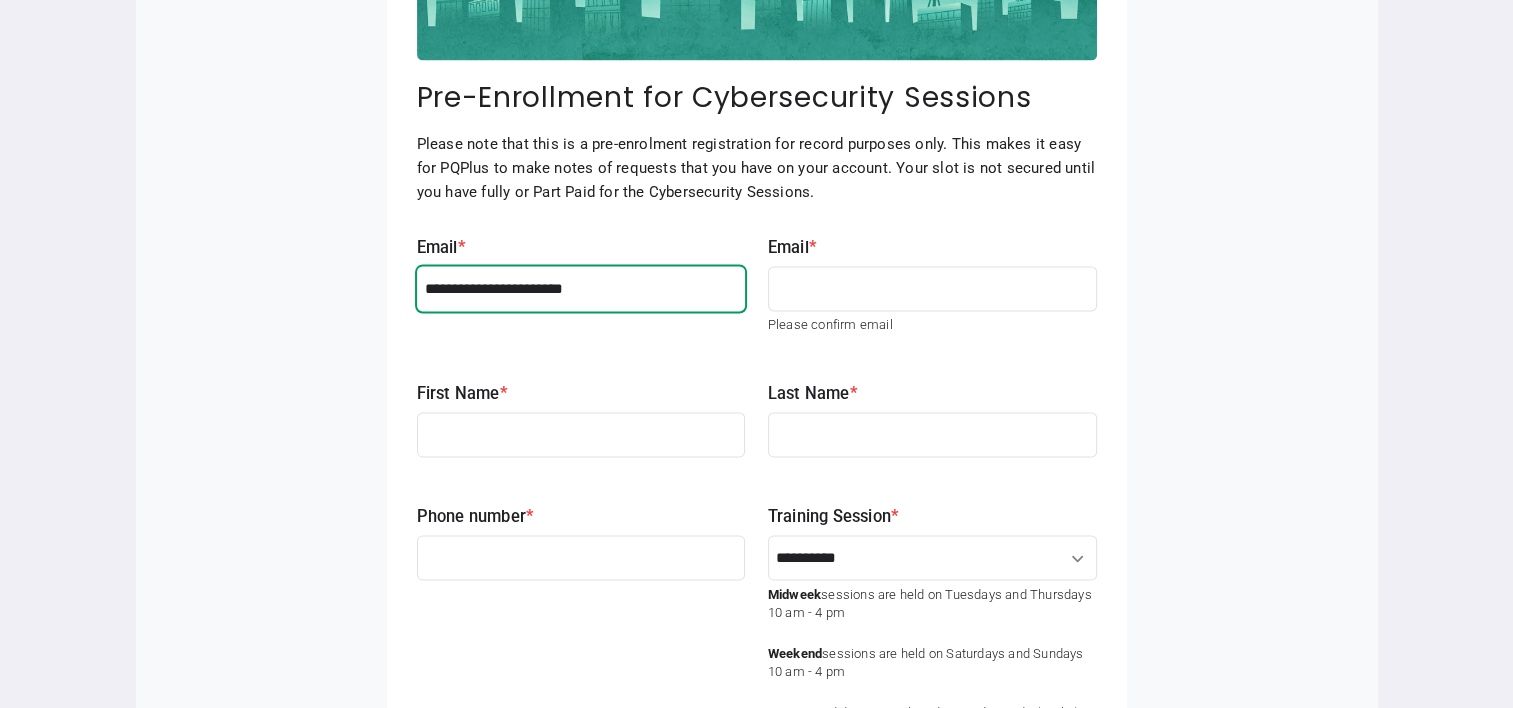 type on "**********" 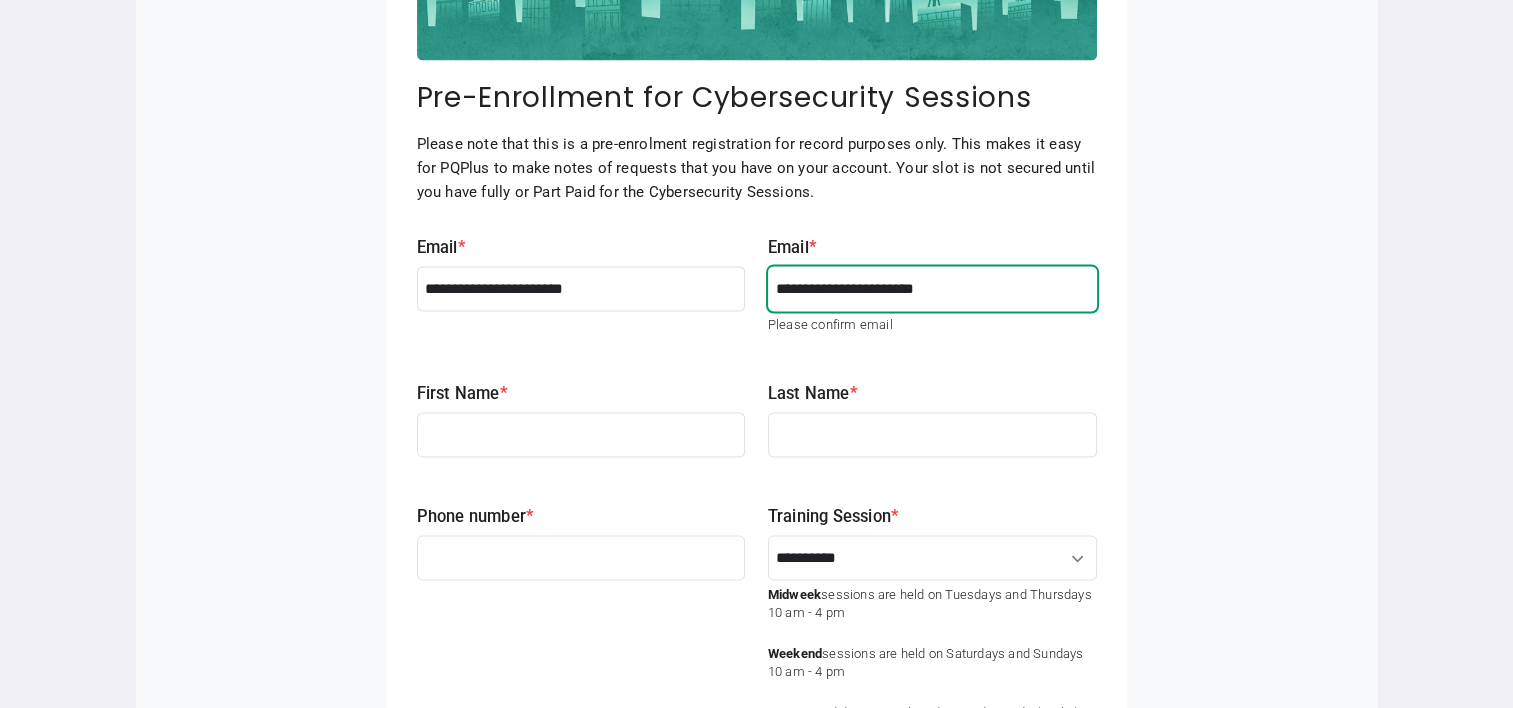 type on "**********" 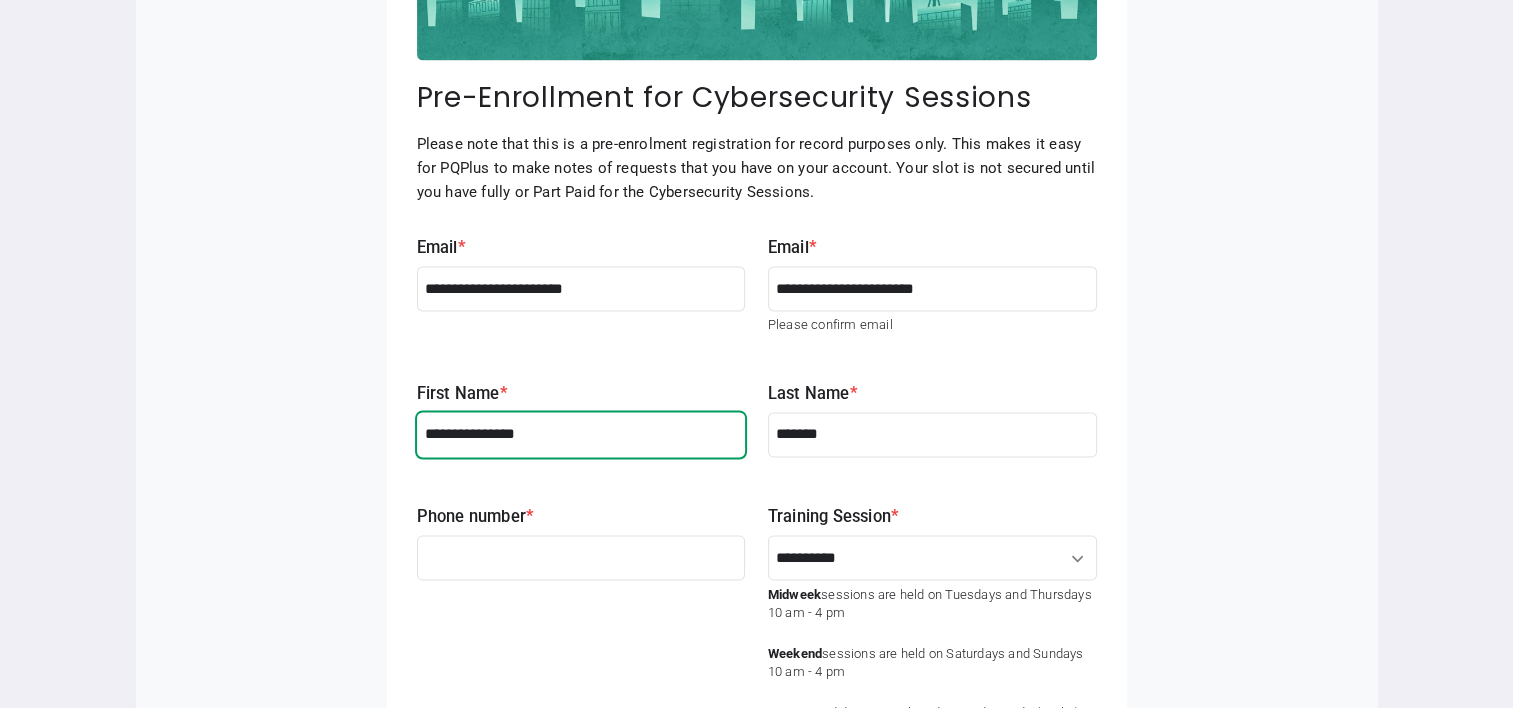 click on "**********" at bounding box center (581, 434) 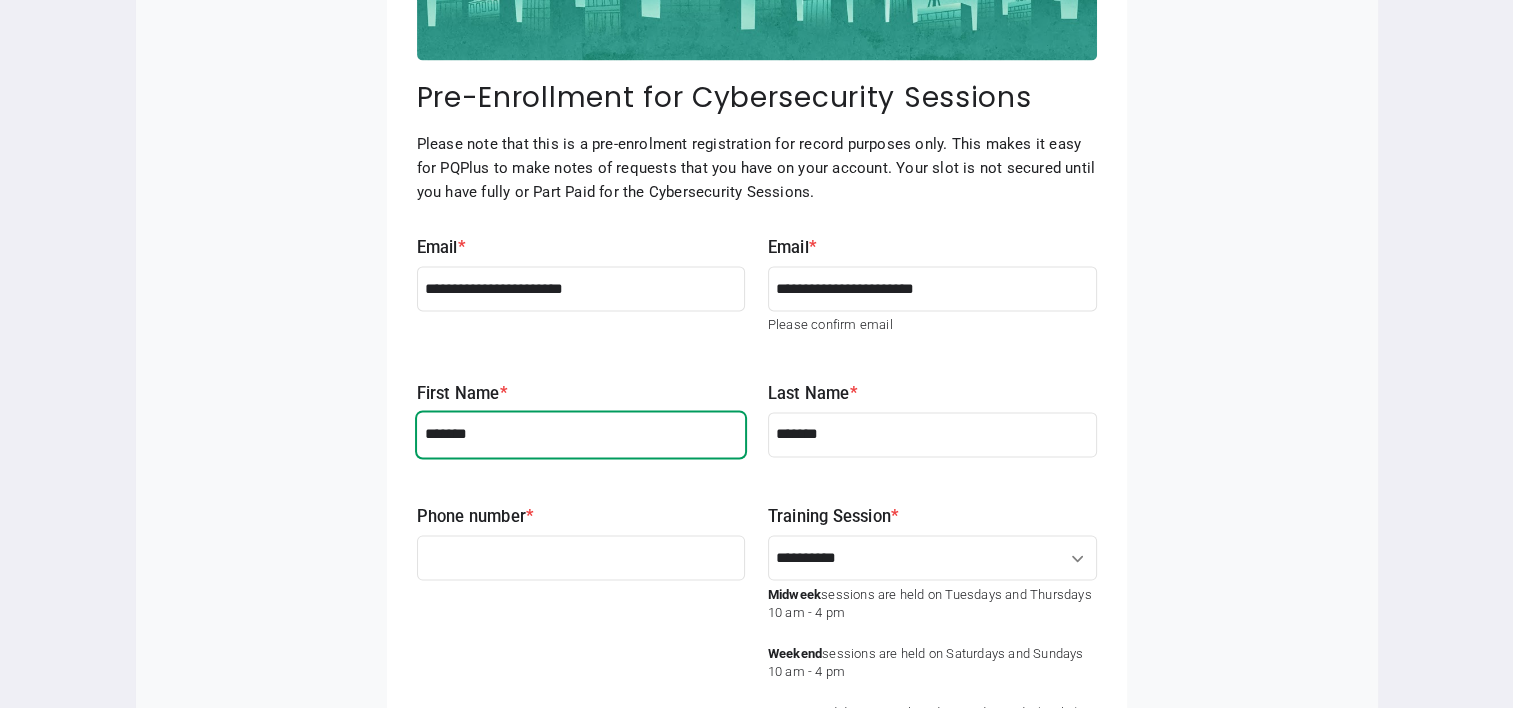 type on "*******" 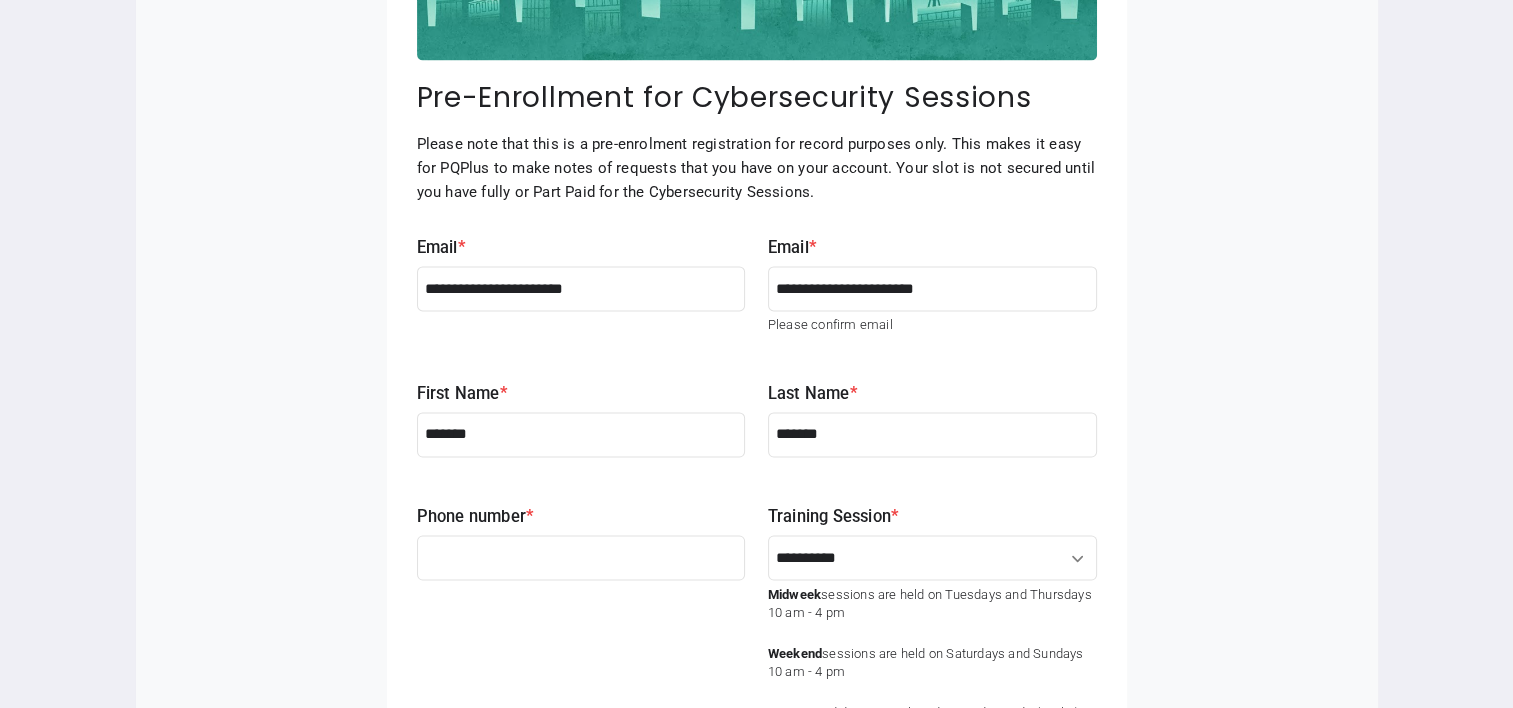 click on "First Name
*
settings
*******" at bounding box center (581, 423) 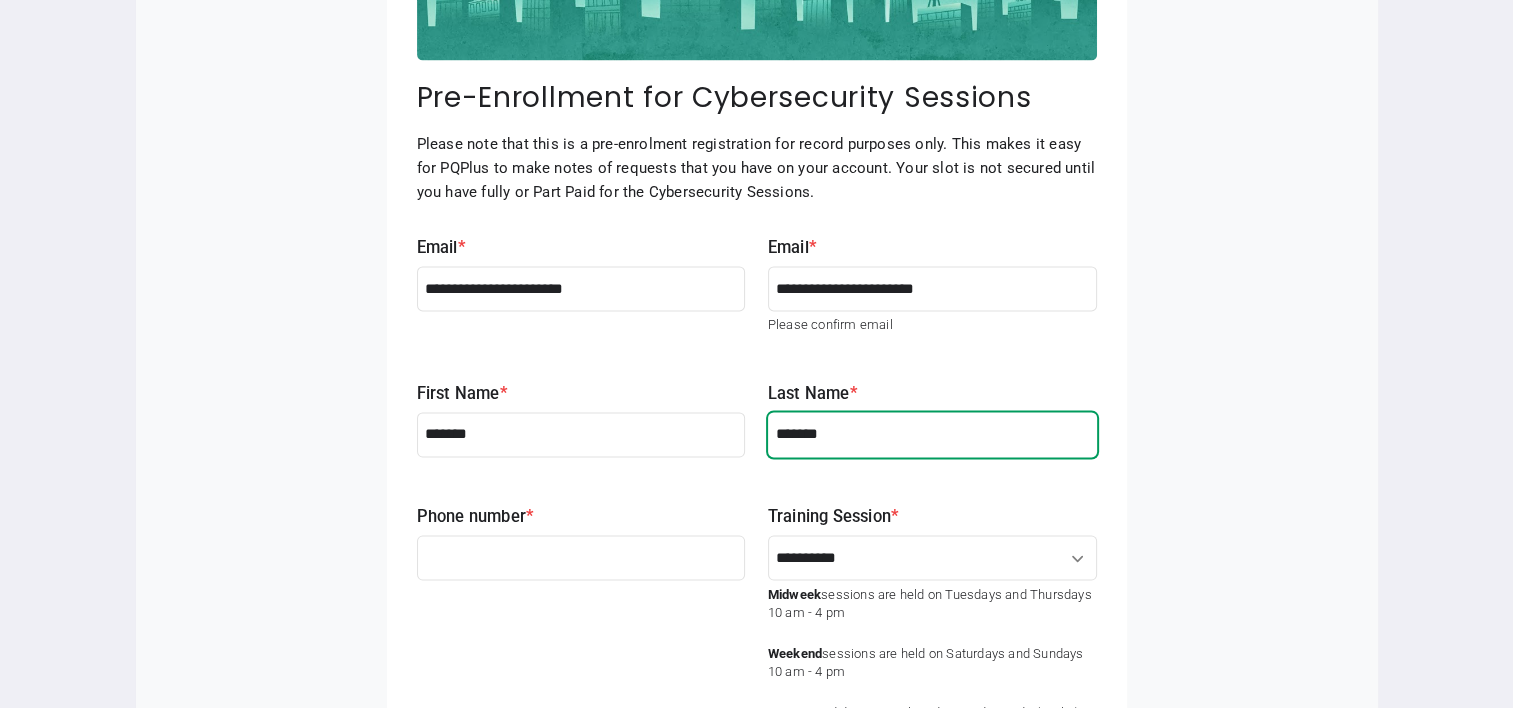 click on "*******" at bounding box center (932, 434) 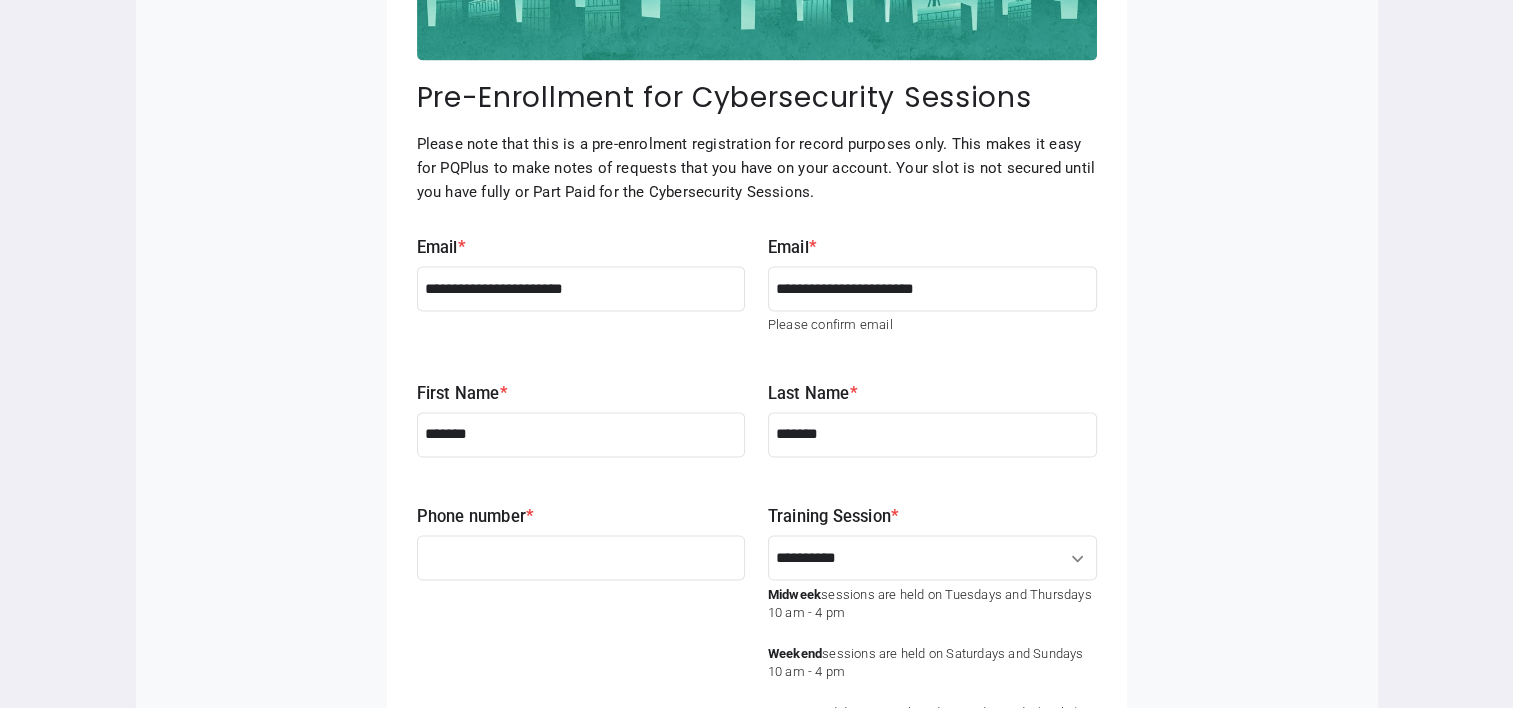 click on "**********" at bounding box center [757, 687] 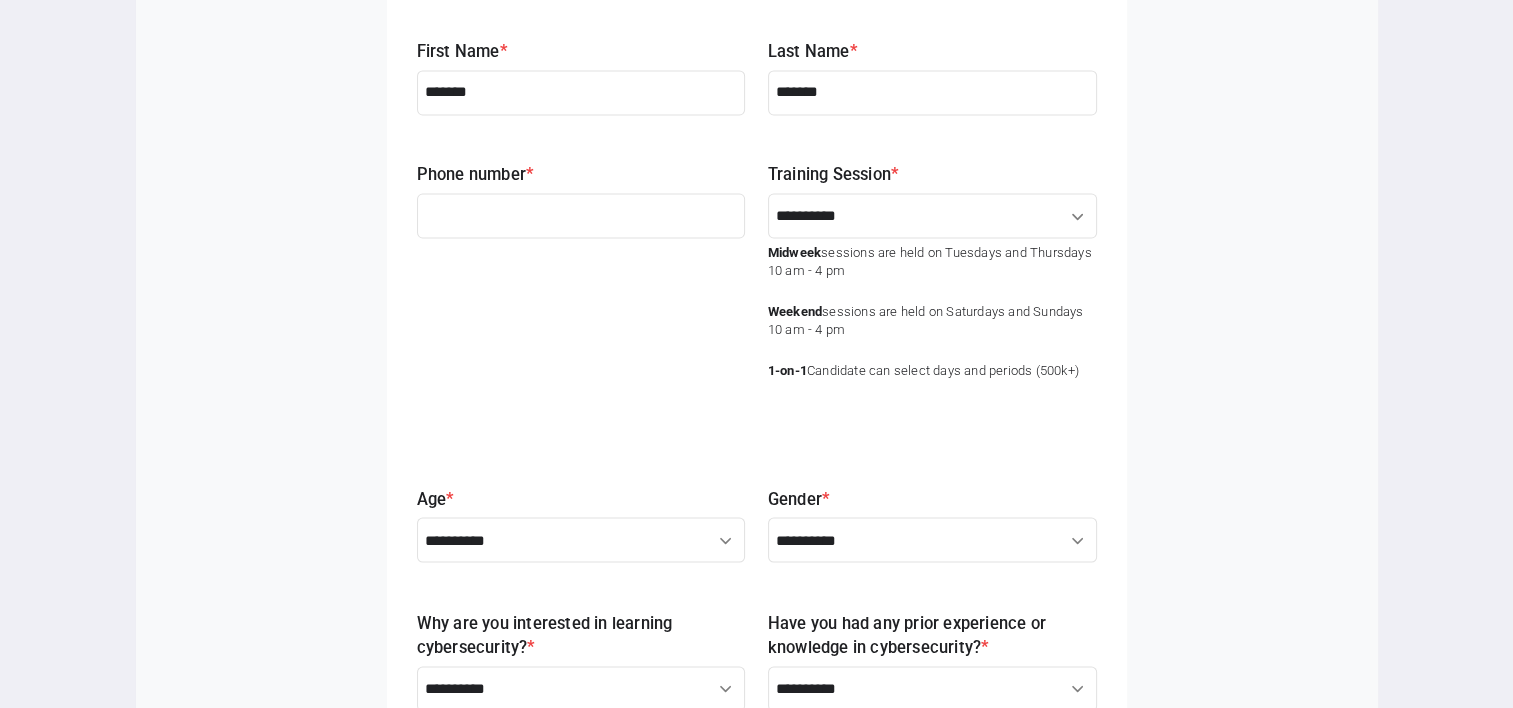 scroll, scrollTop: 3536, scrollLeft: 0, axis: vertical 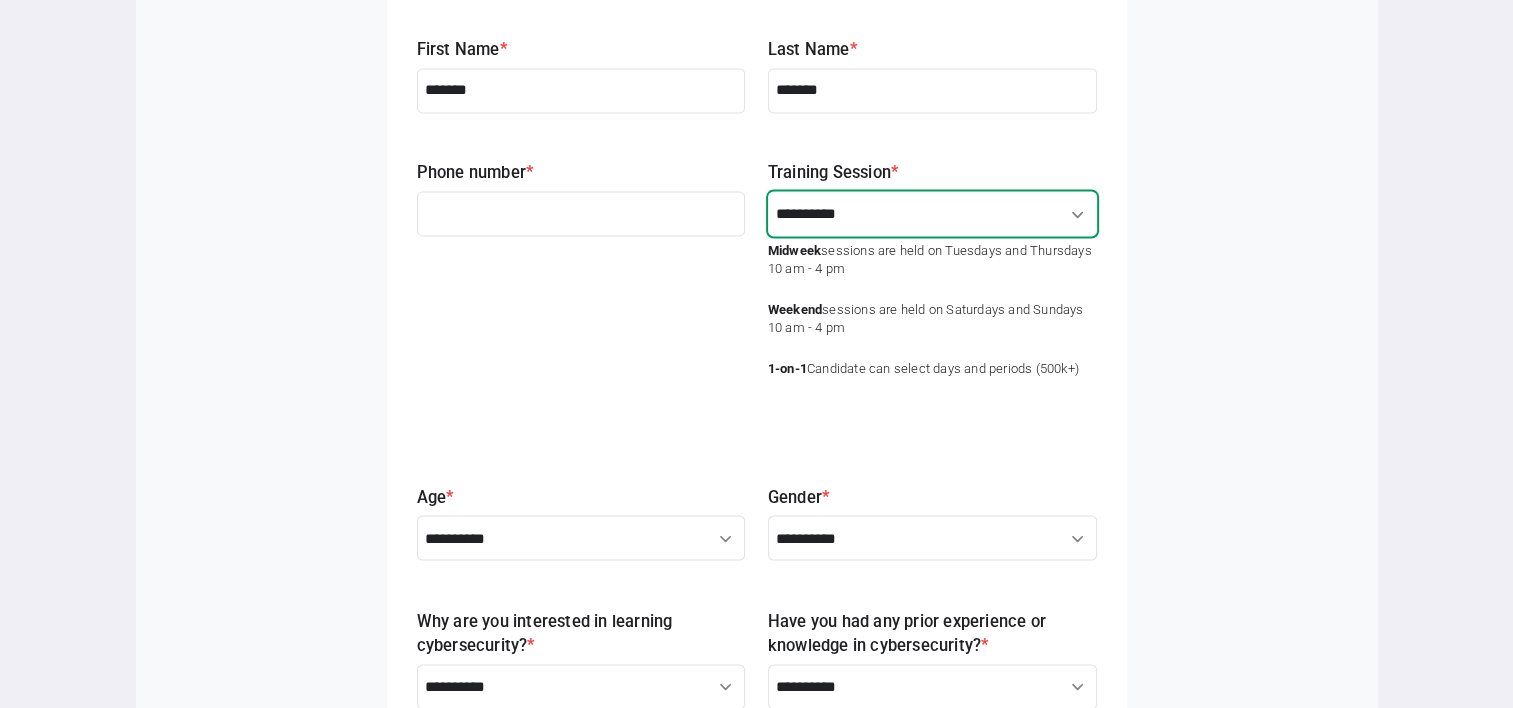 click on "**********" at bounding box center [932, 213] 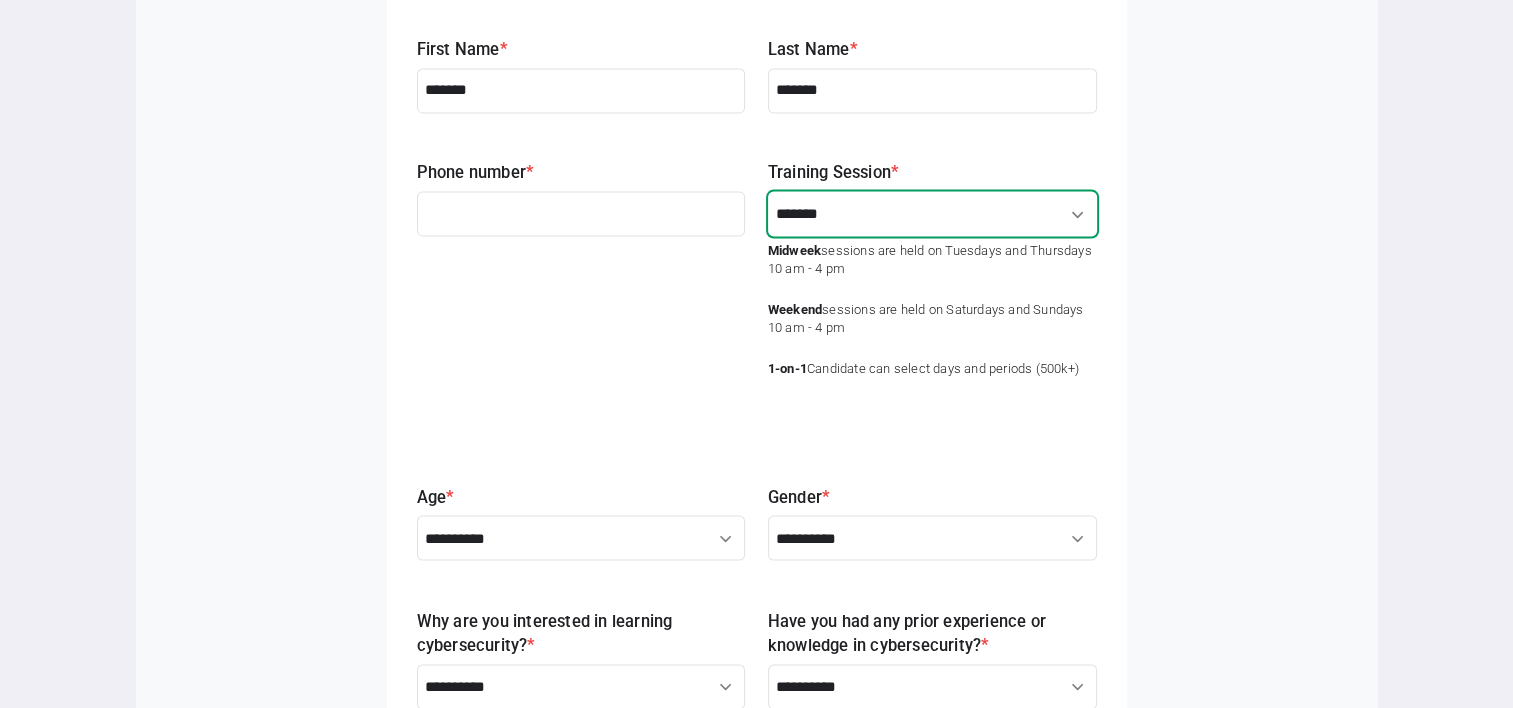 click on "**********" at bounding box center [932, 213] 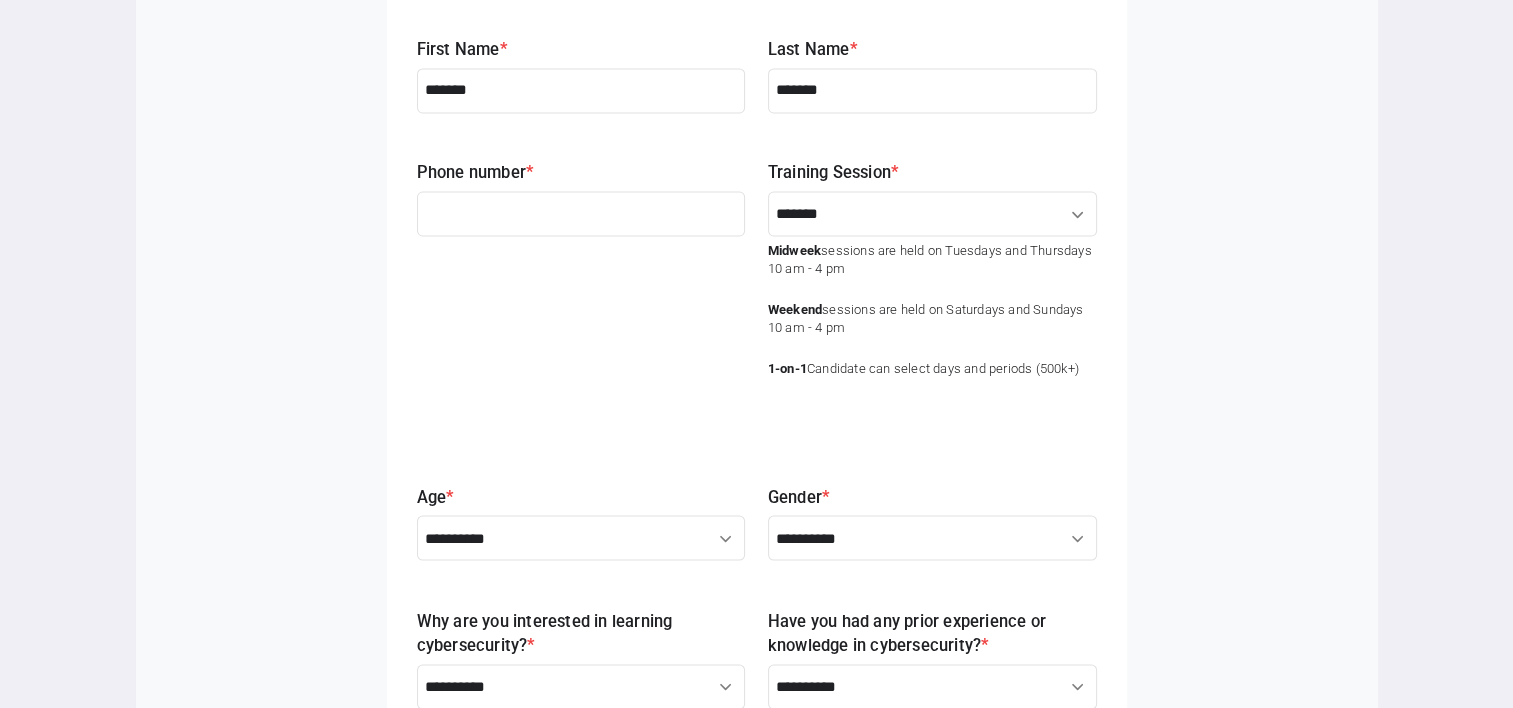 click at bounding box center [932, 288] 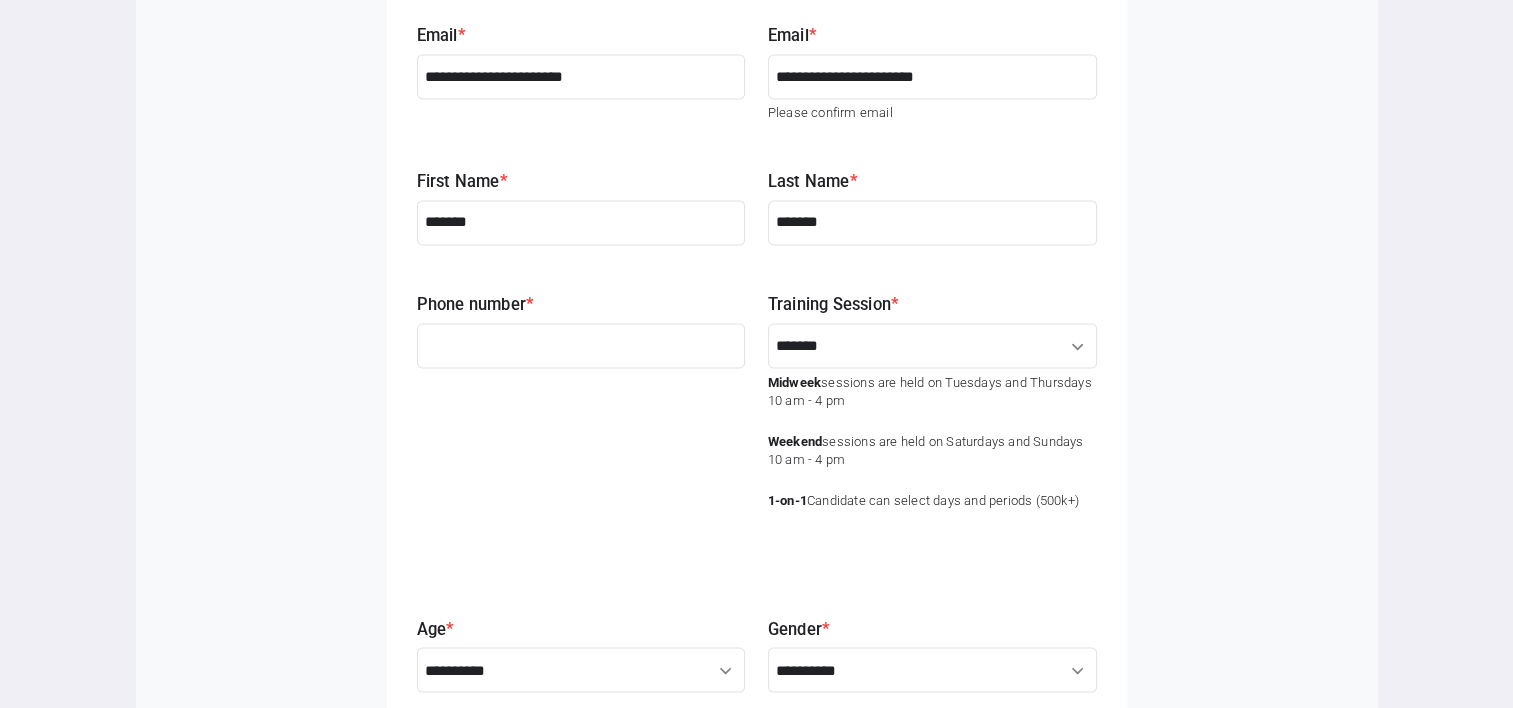 scroll, scrollTop: 3403, scrollLeft: 0, axis: vertical 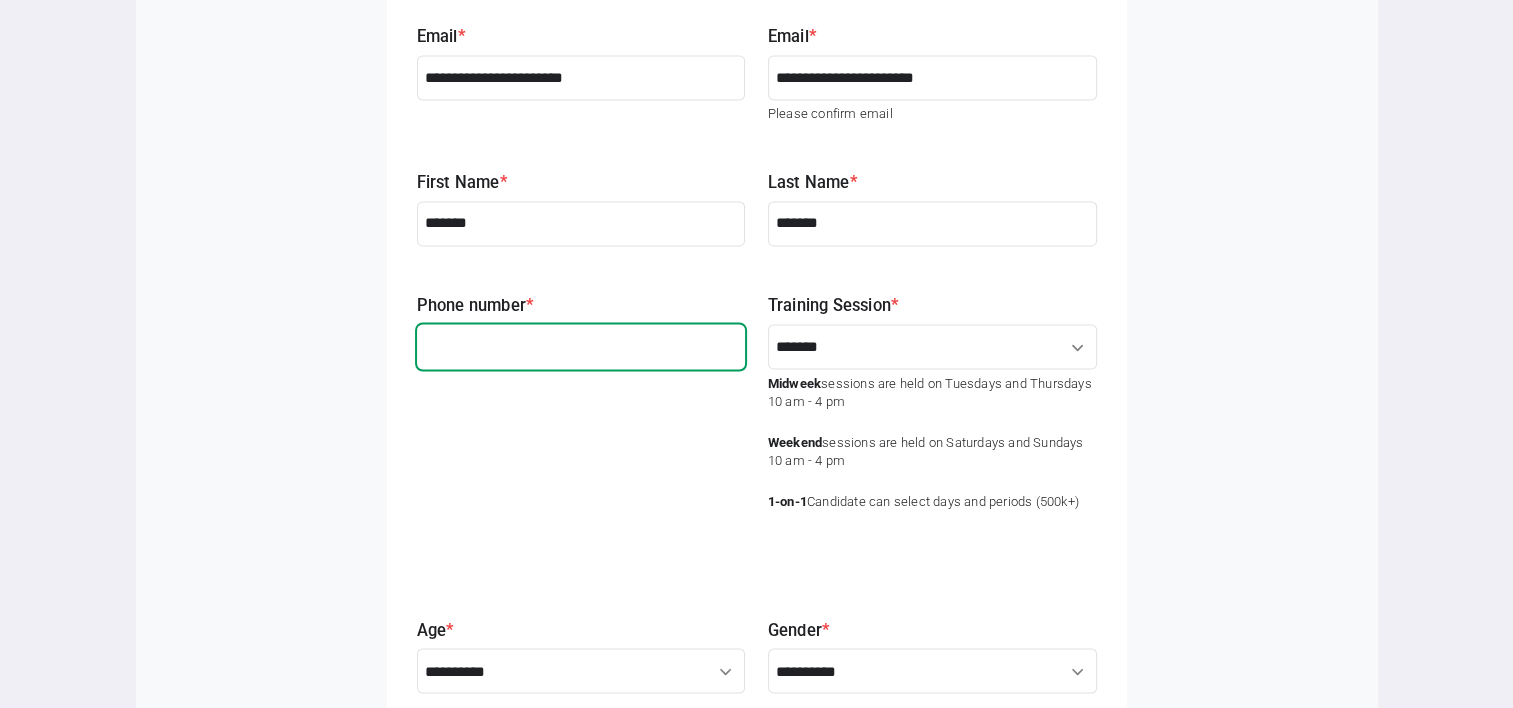 click on "Phone number
*
settings" at bounding box center (581, 346) 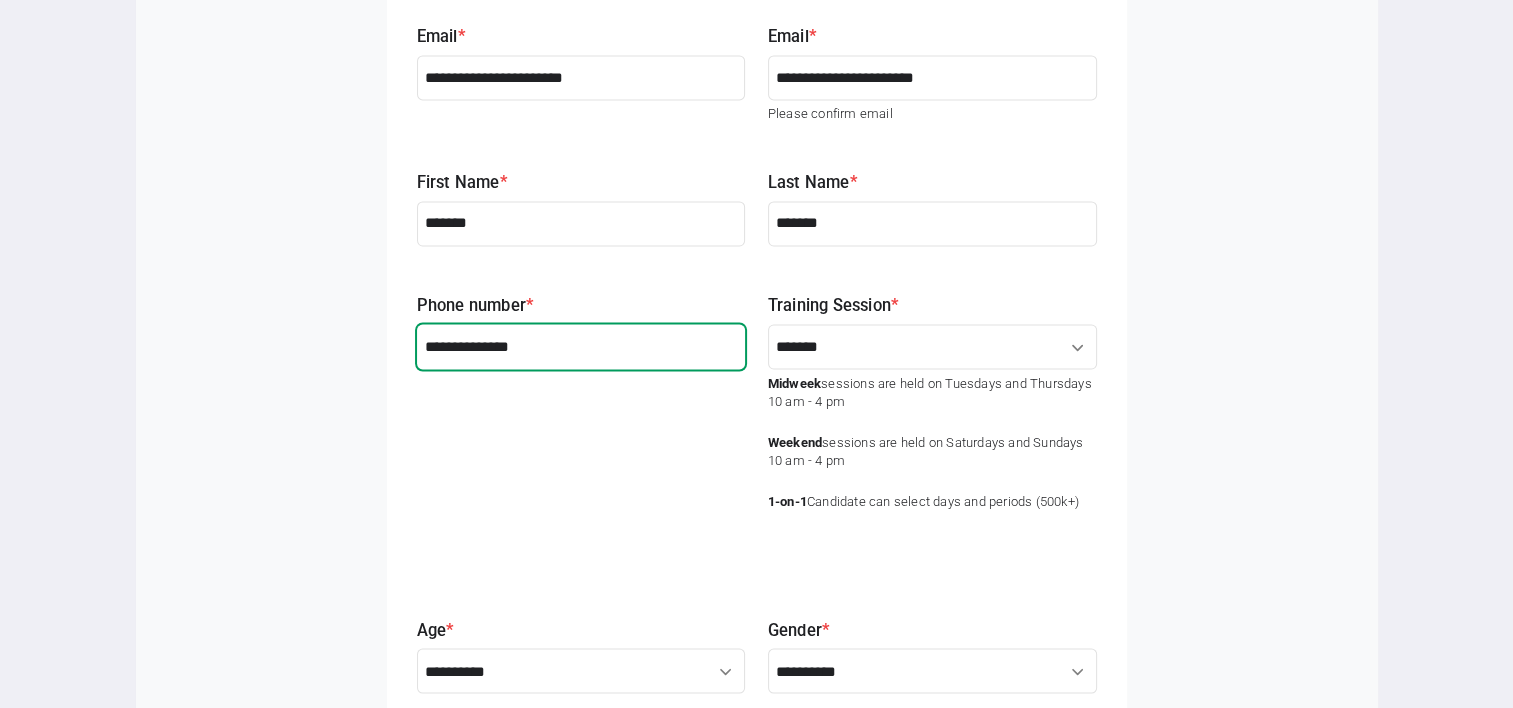 drag, startPoint x: 462, startPoint y: 341, endPoint x: 347, endPoint y: 340, distance: 115.00435 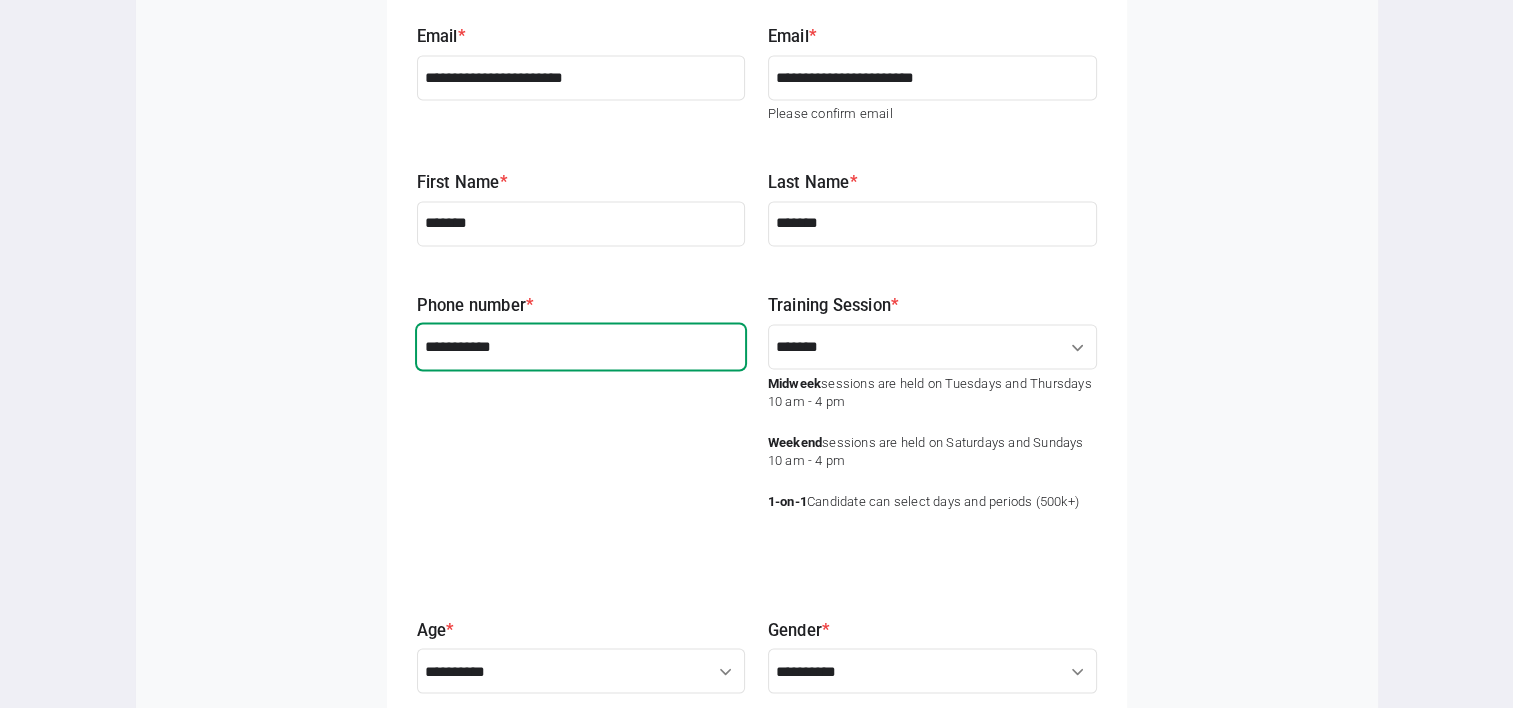 type on "**********" 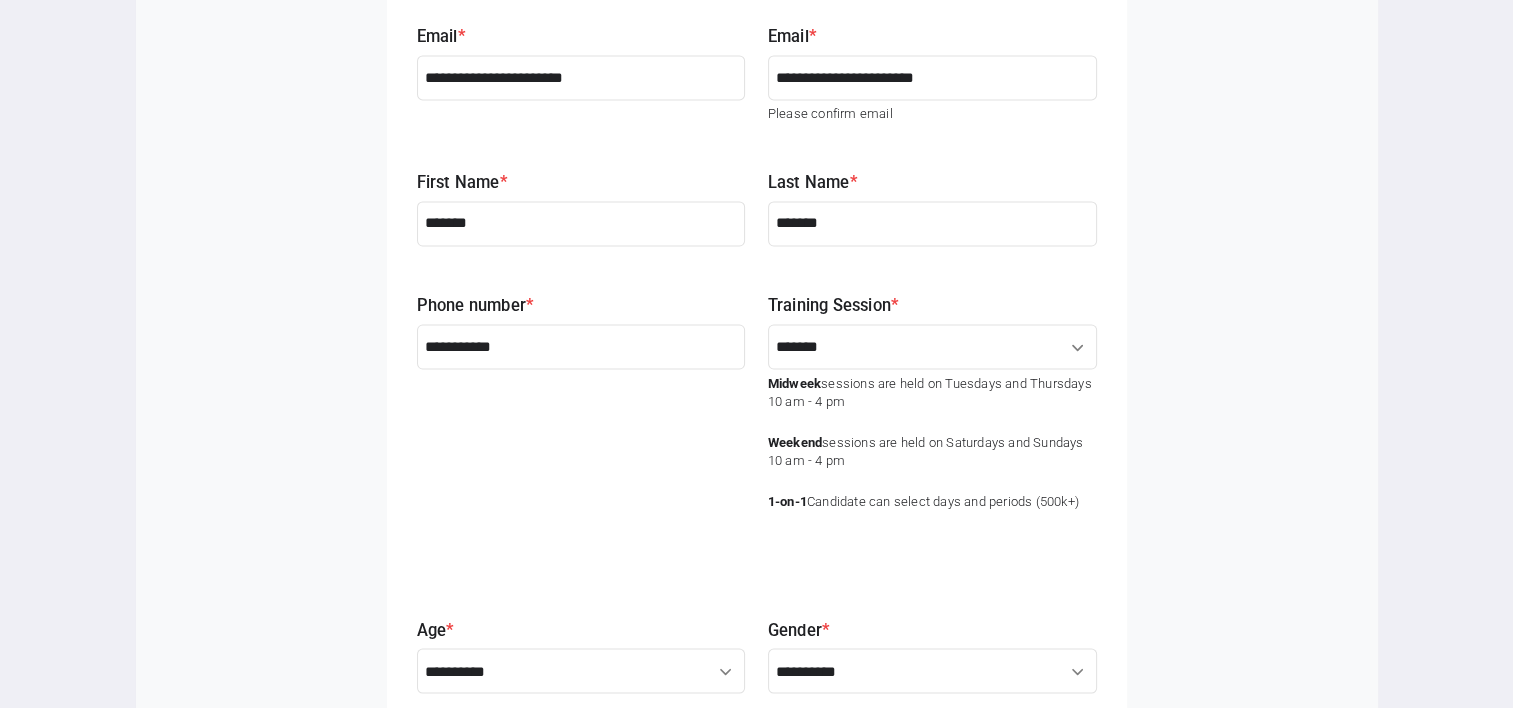 click on "**********" at bounding box center [581, 436] 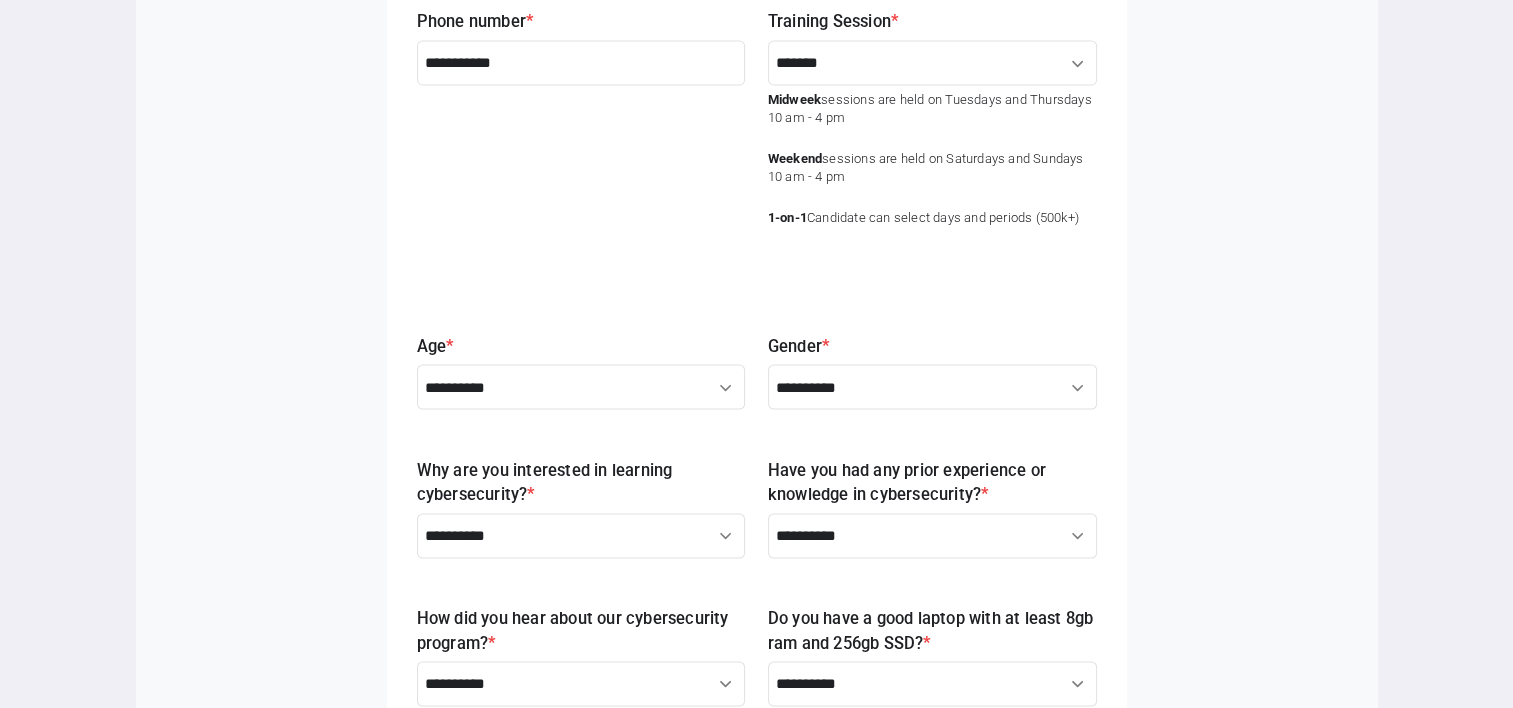 scroll, scrollTop: 3688, scrollLeft: 0, axis: vertical 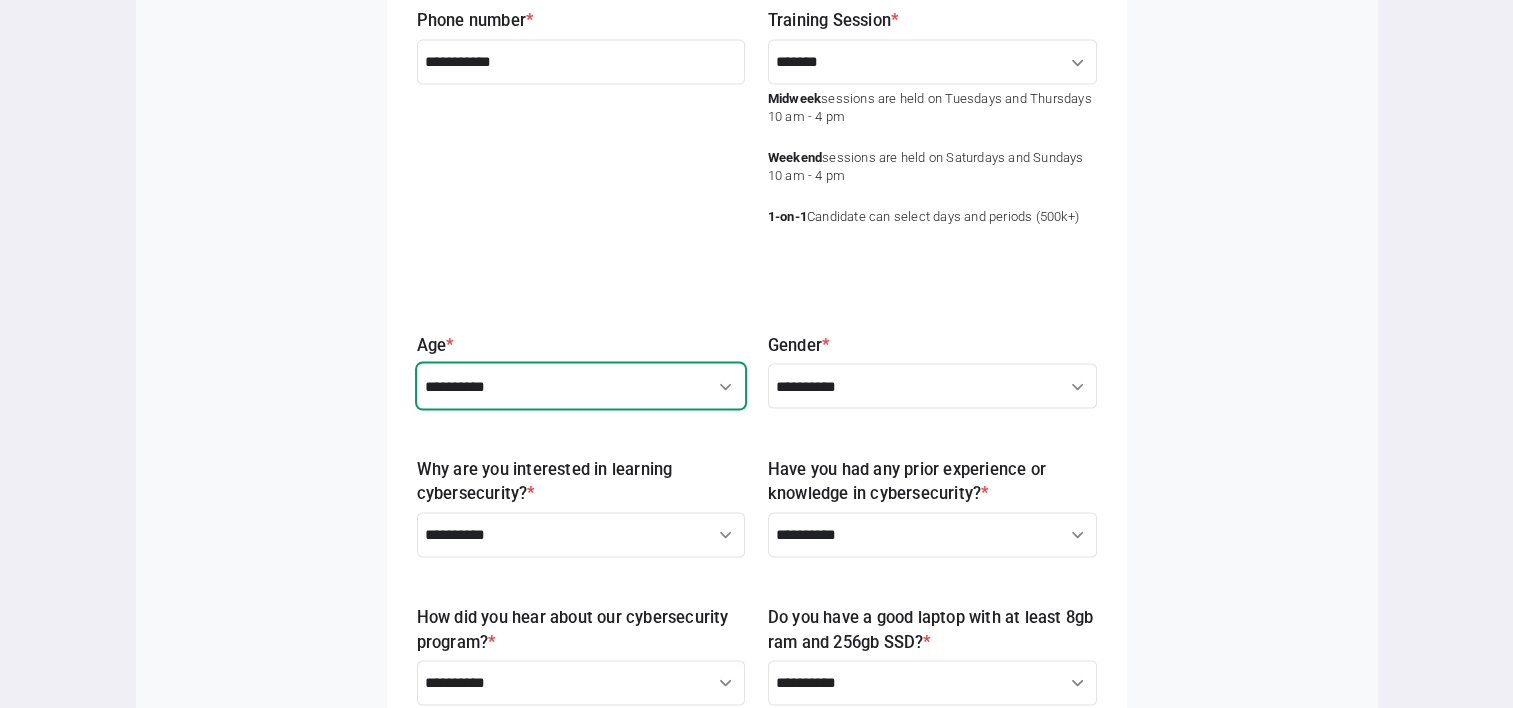click on "**********" at bounding box center (581, 385) 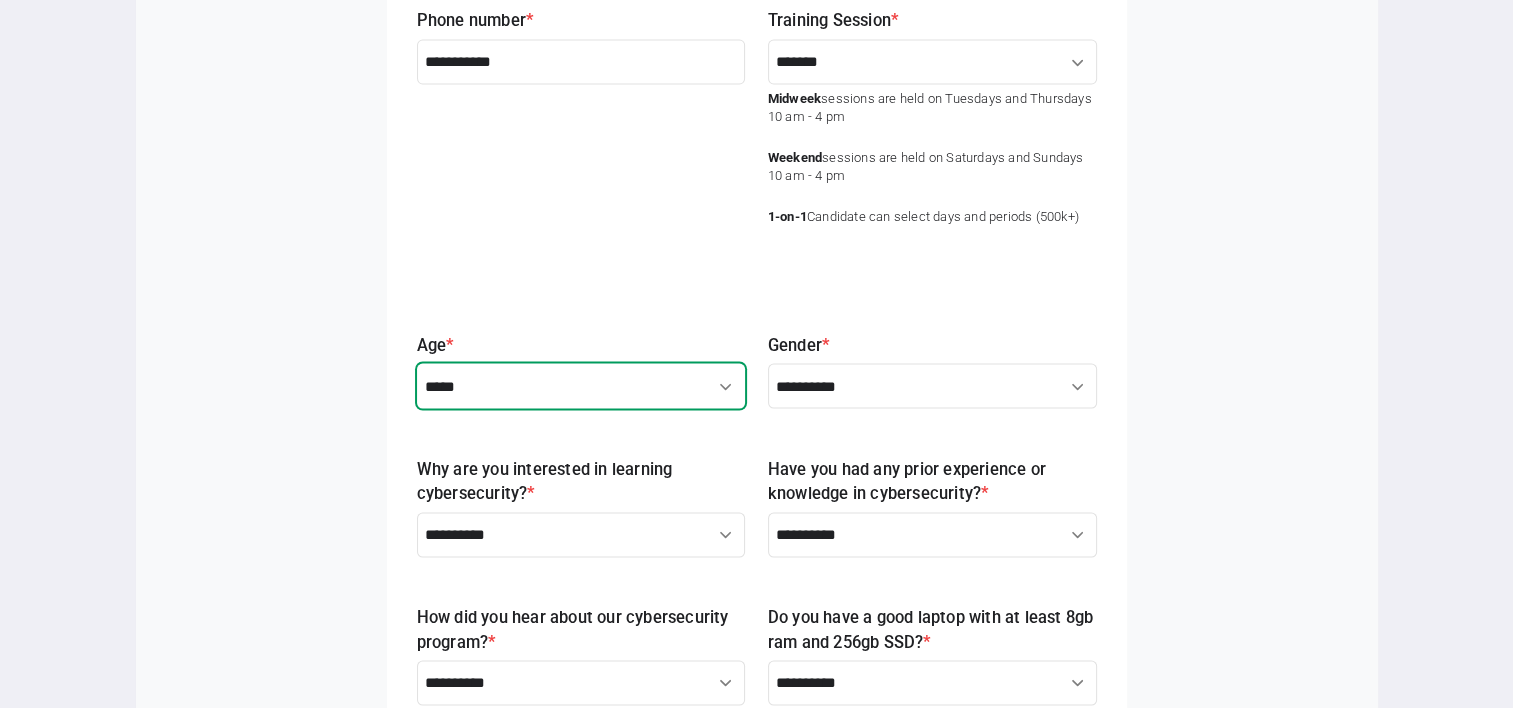 click on "**********" at bounding box center [581, 385] 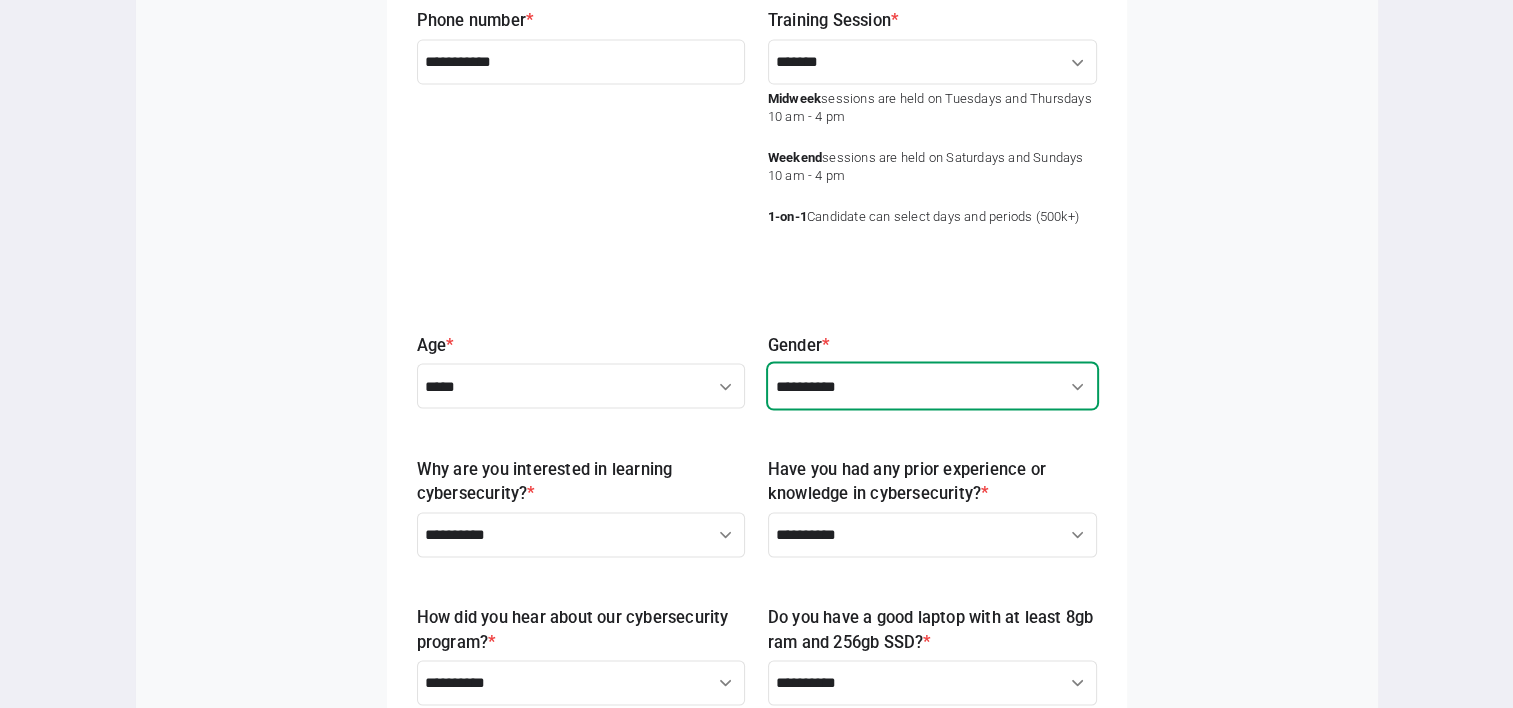 click on "**********" at bounding box center [932, 385] 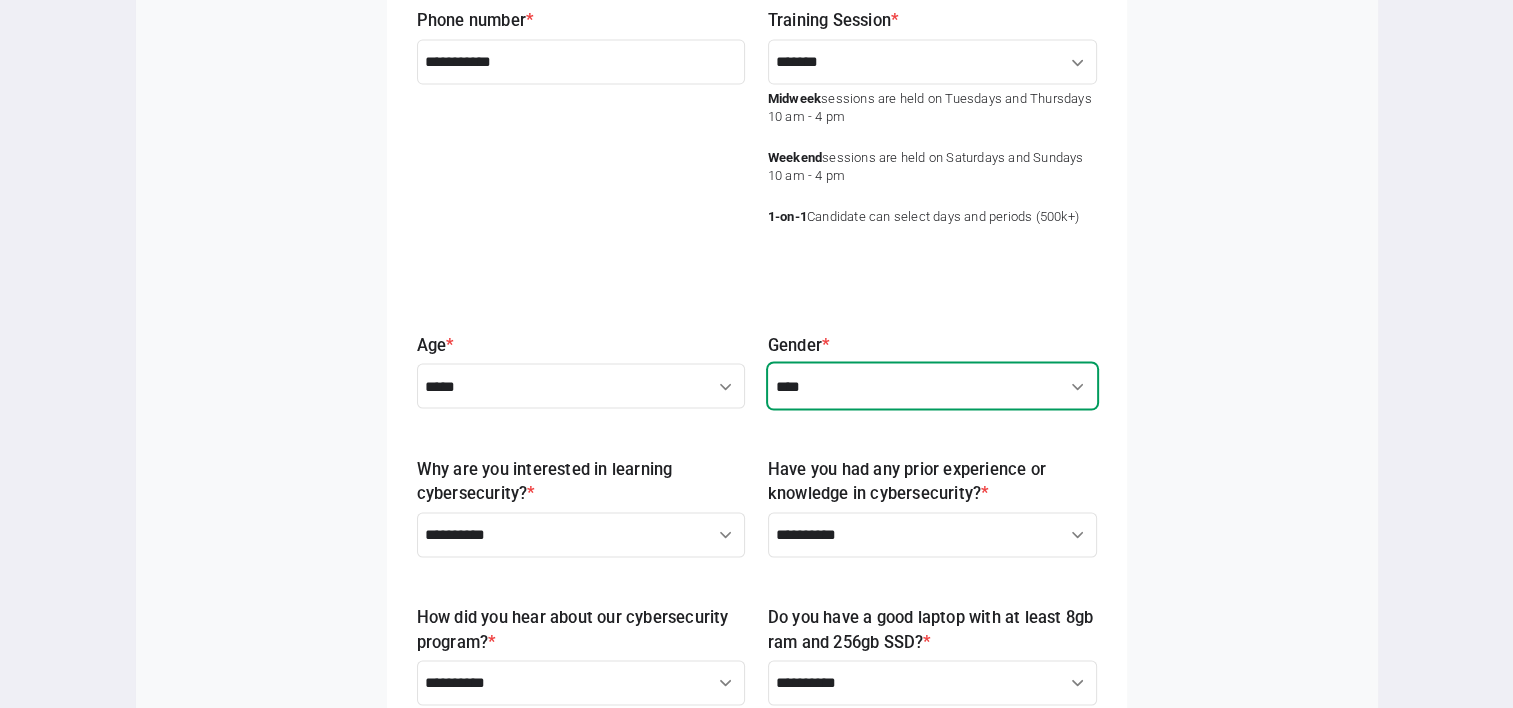 click on "**********" at bounding box center [932, 385] 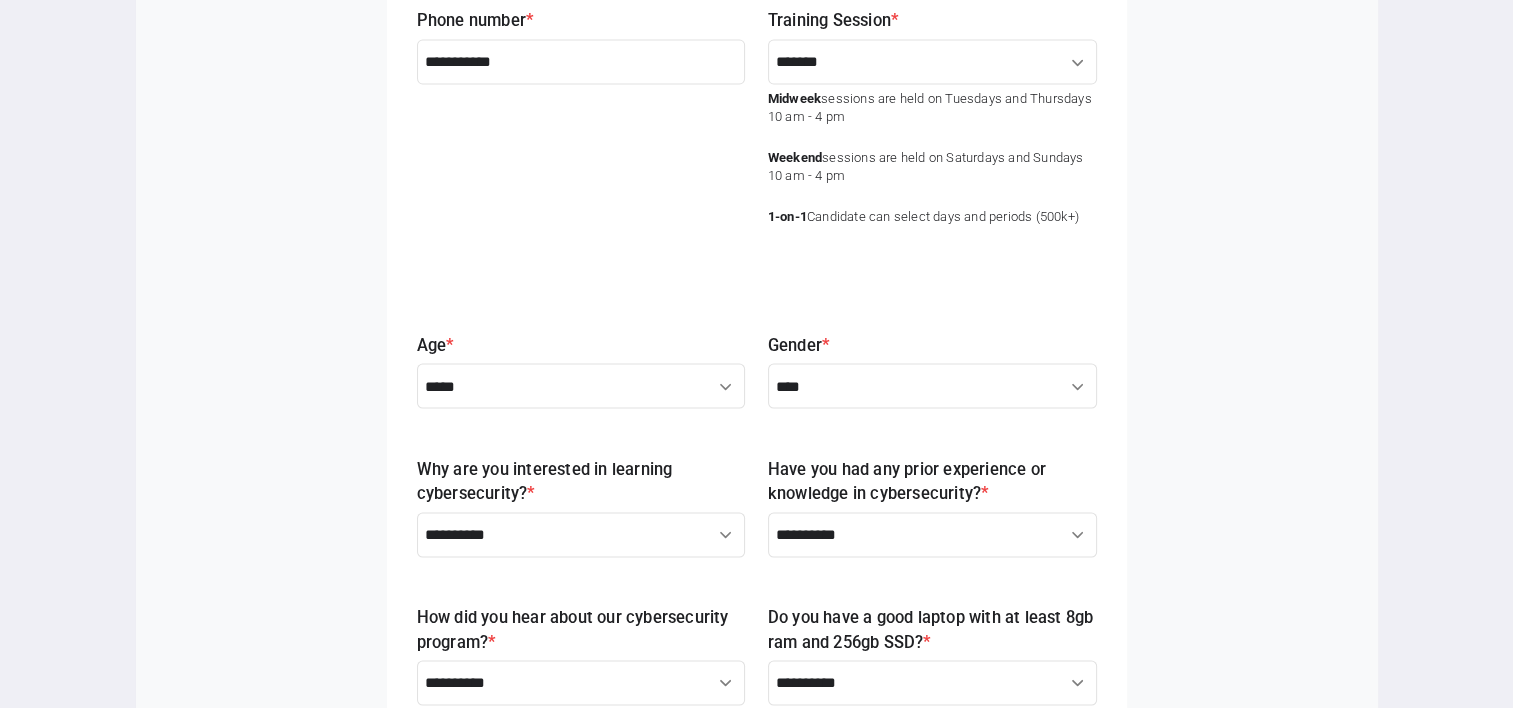 click on "**********" at bounding box center [932, 151] 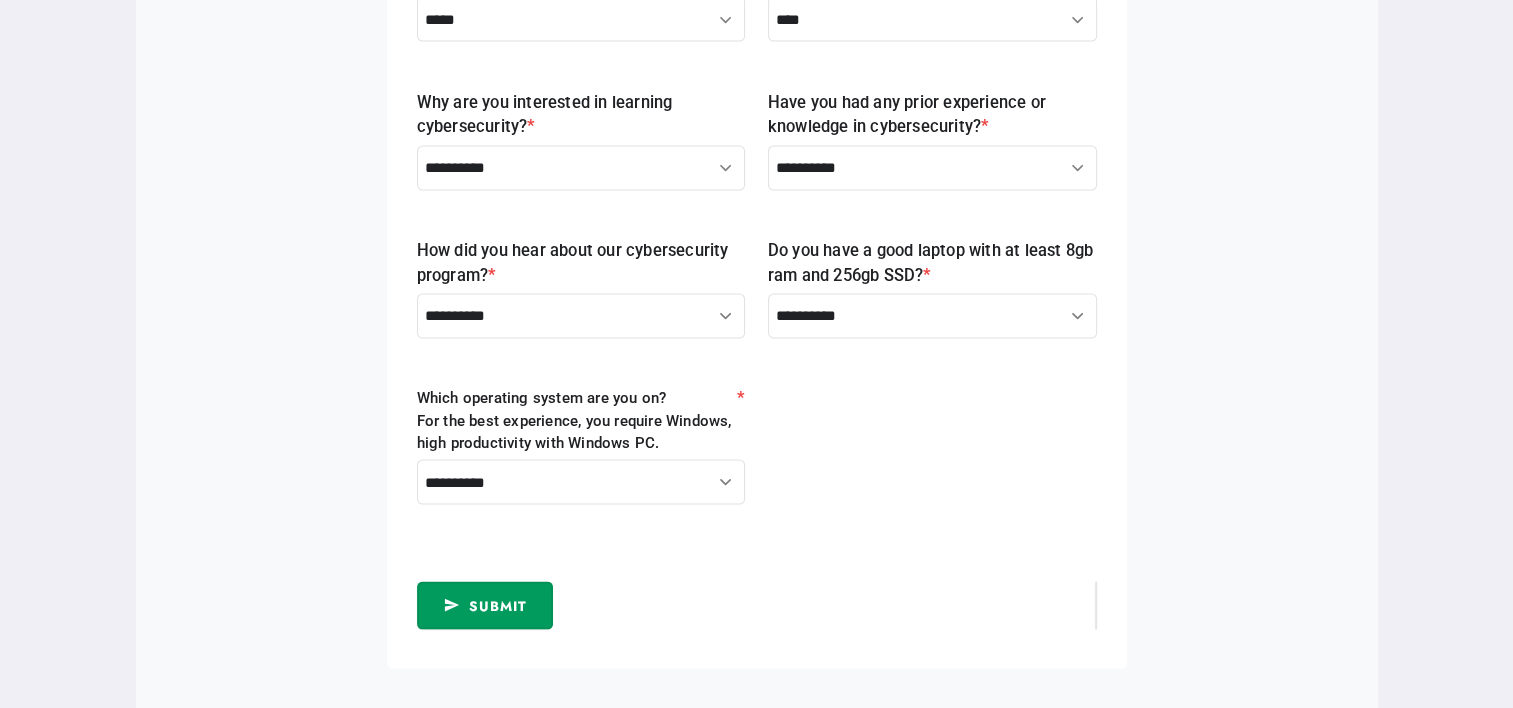 scroll, scrollTop: 4002, scrollLeft: 0, axis: vertical 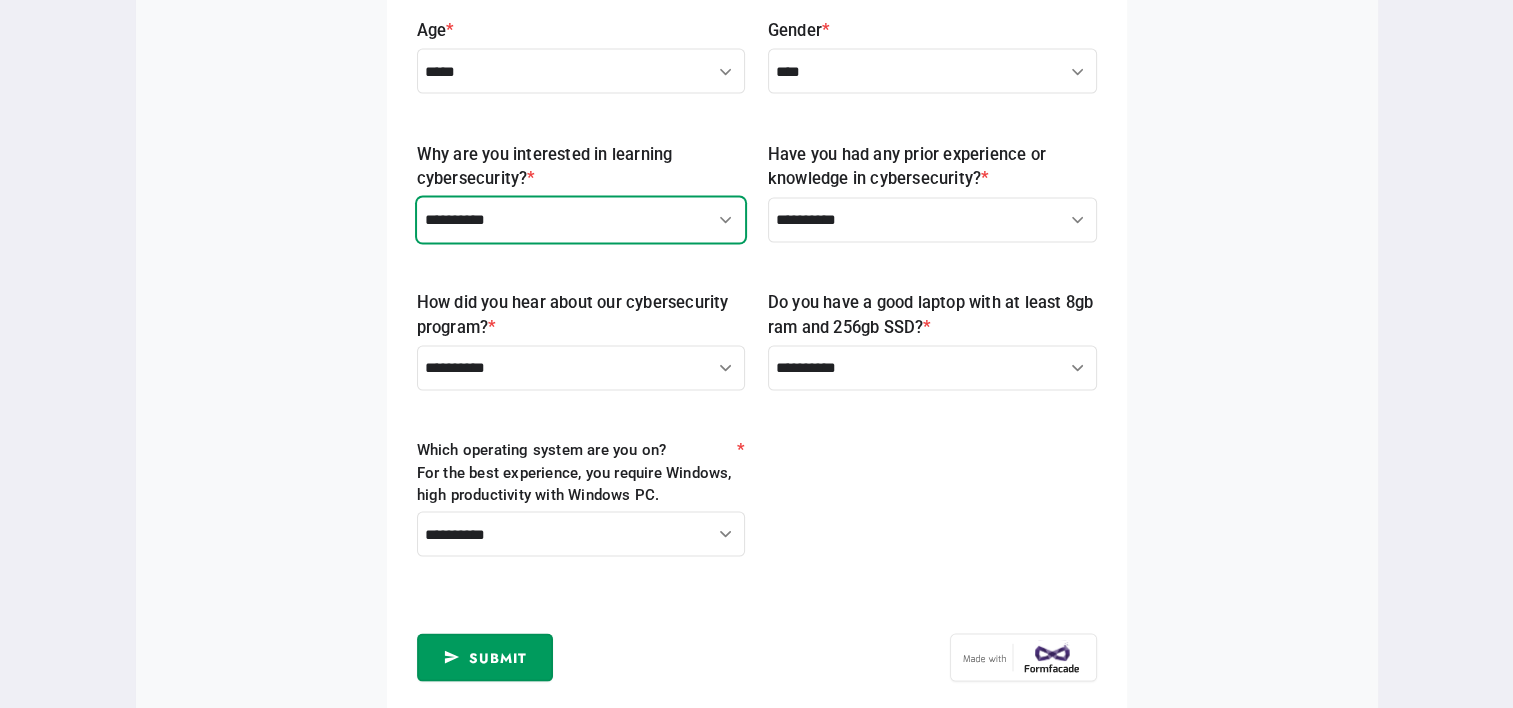 click on "**********" at bounding box center [581, 220] 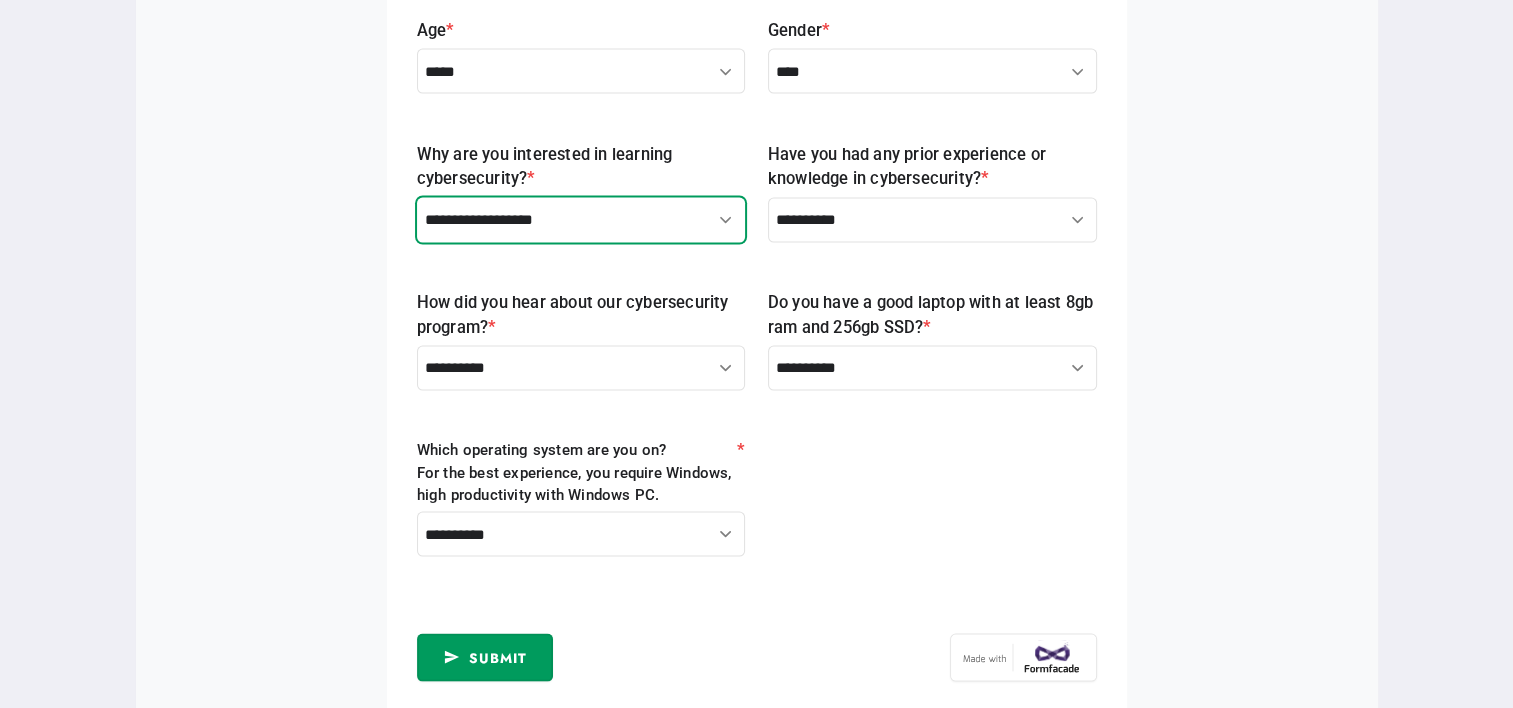 click on "**********" at bounding box center [581, 220] 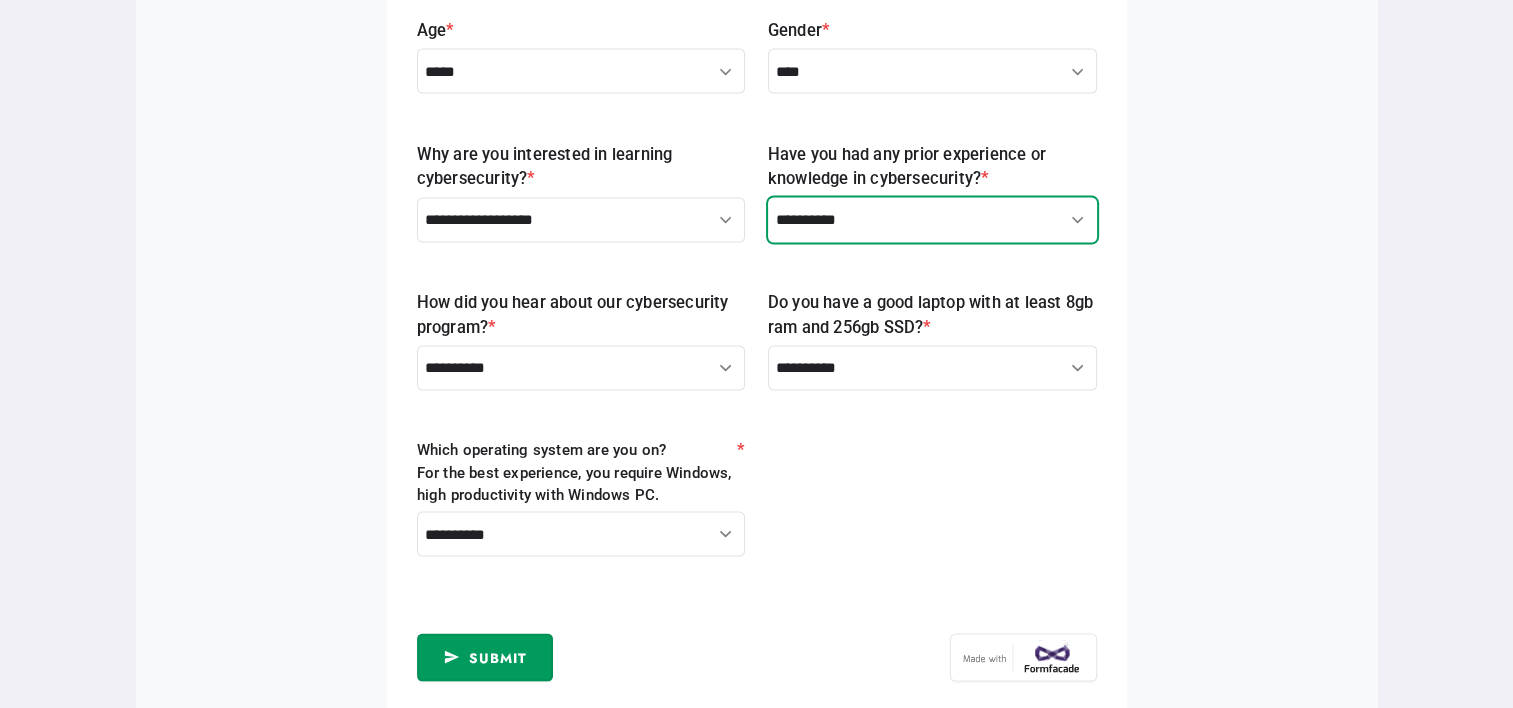 click on "**********" at bounding box center (932, 220) 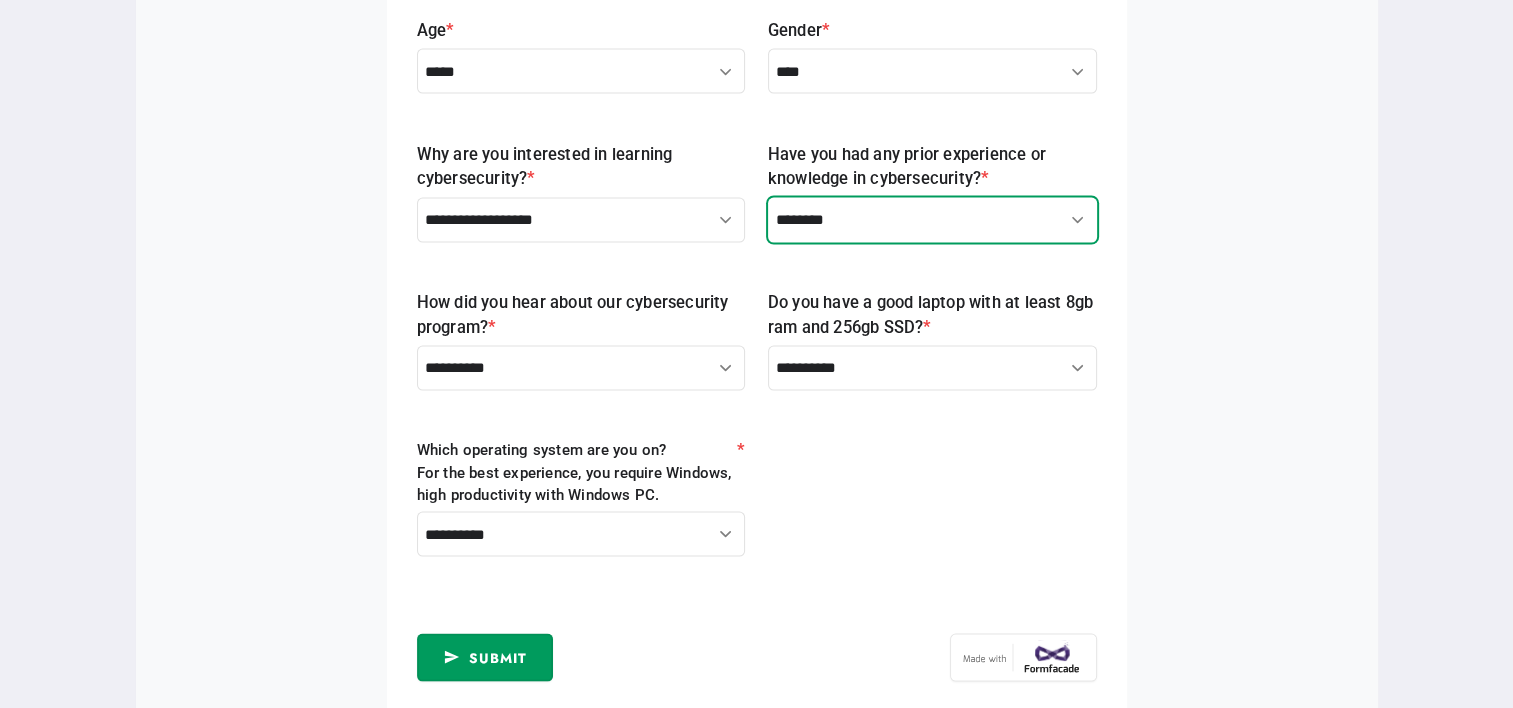 click on "**********" at bounding box center [932, 220] 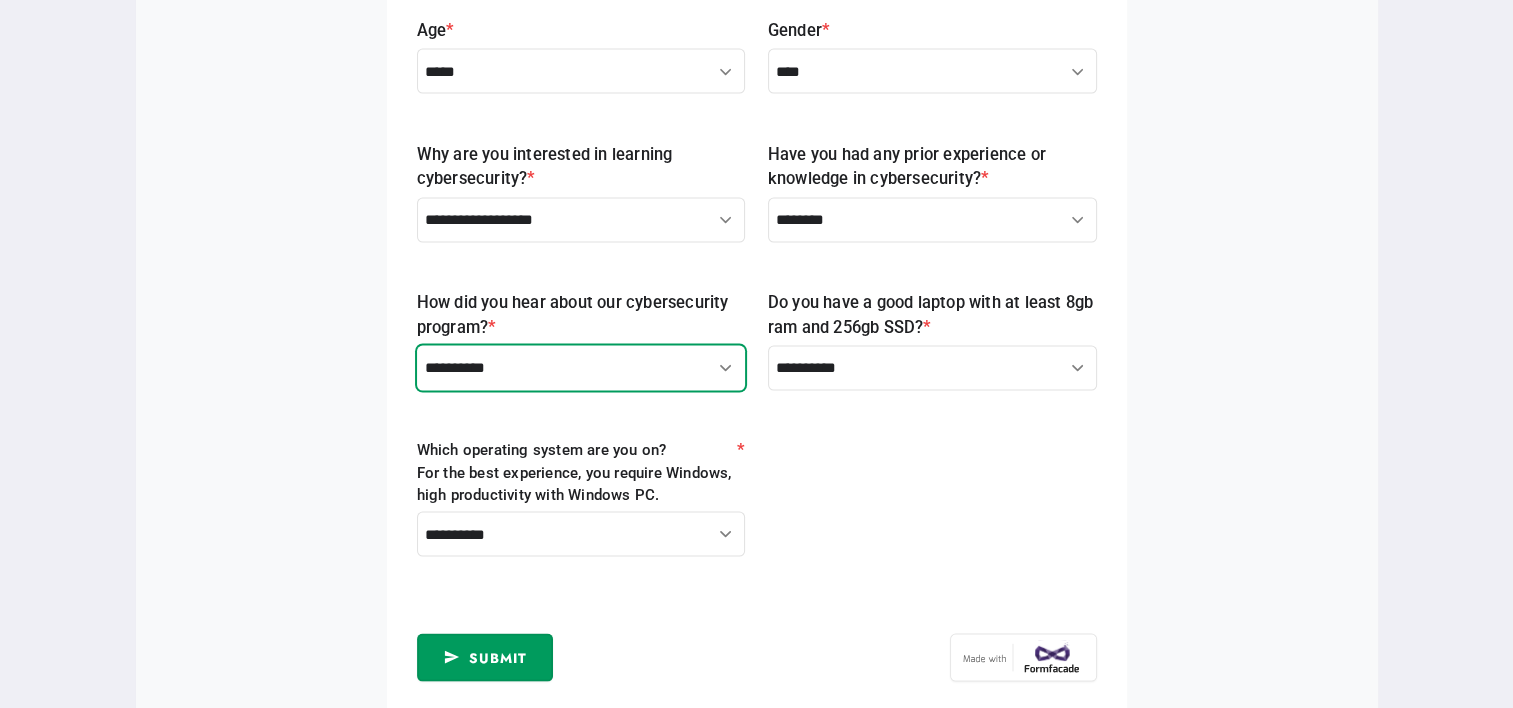 click on "**********" at bounding box center [581, 368] 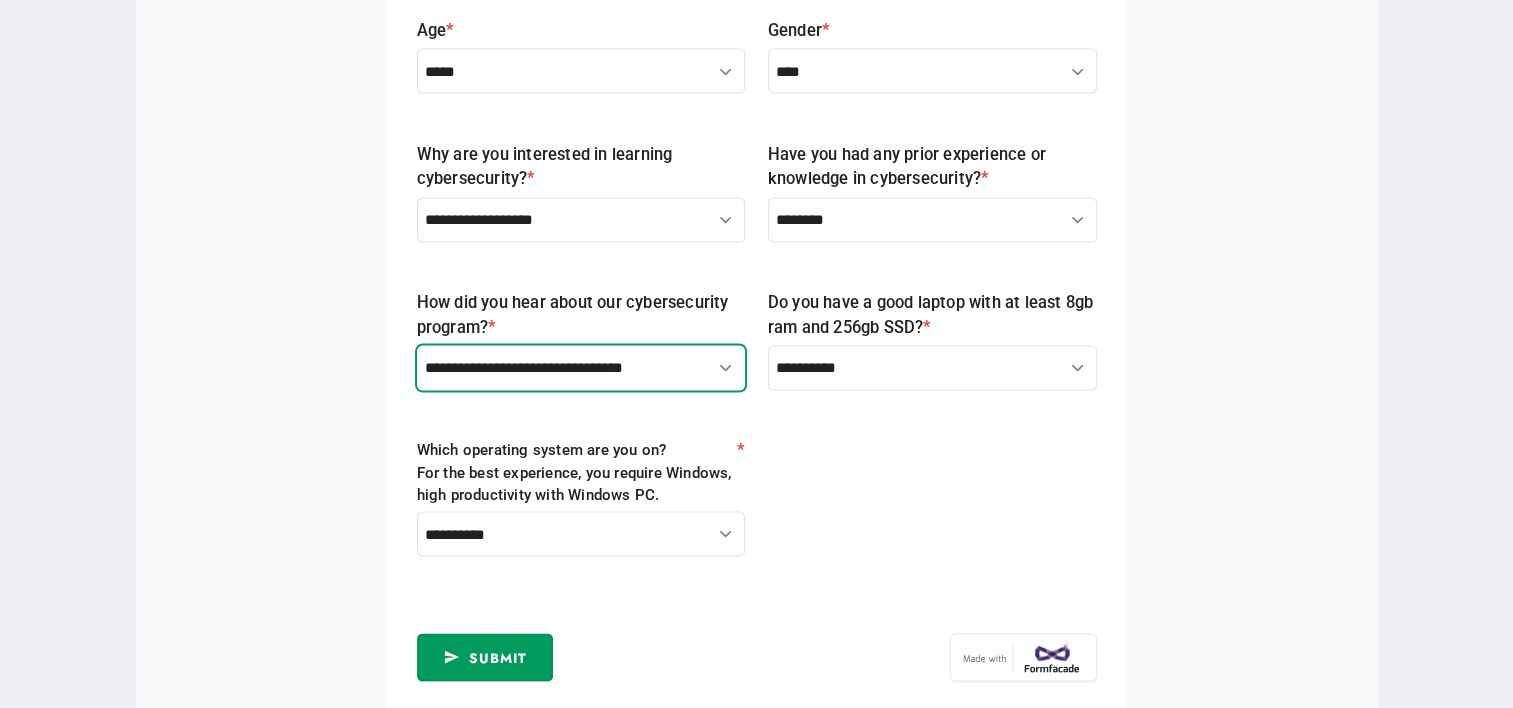 click on "**********" at bounding box center (581, 368) 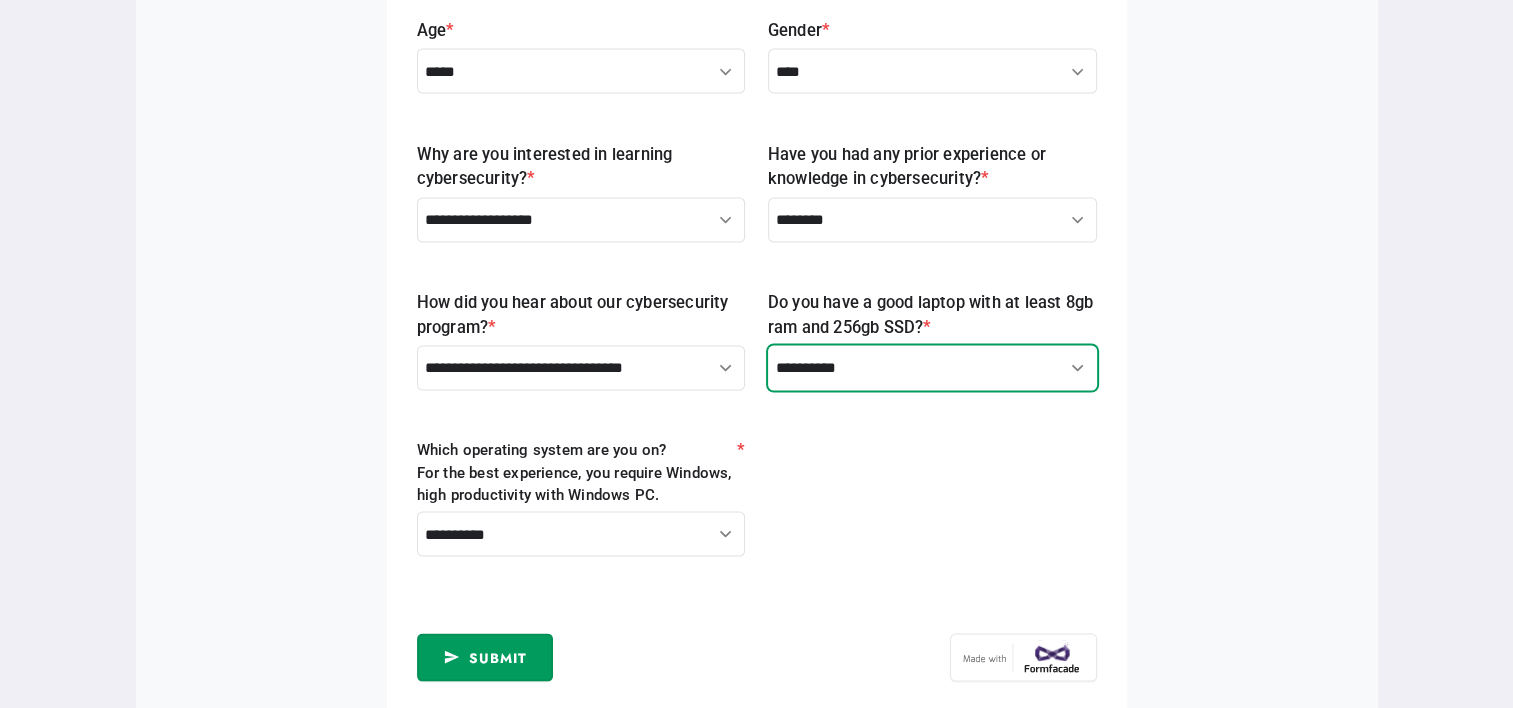 click on "**********" at bounding box center (932, 368) 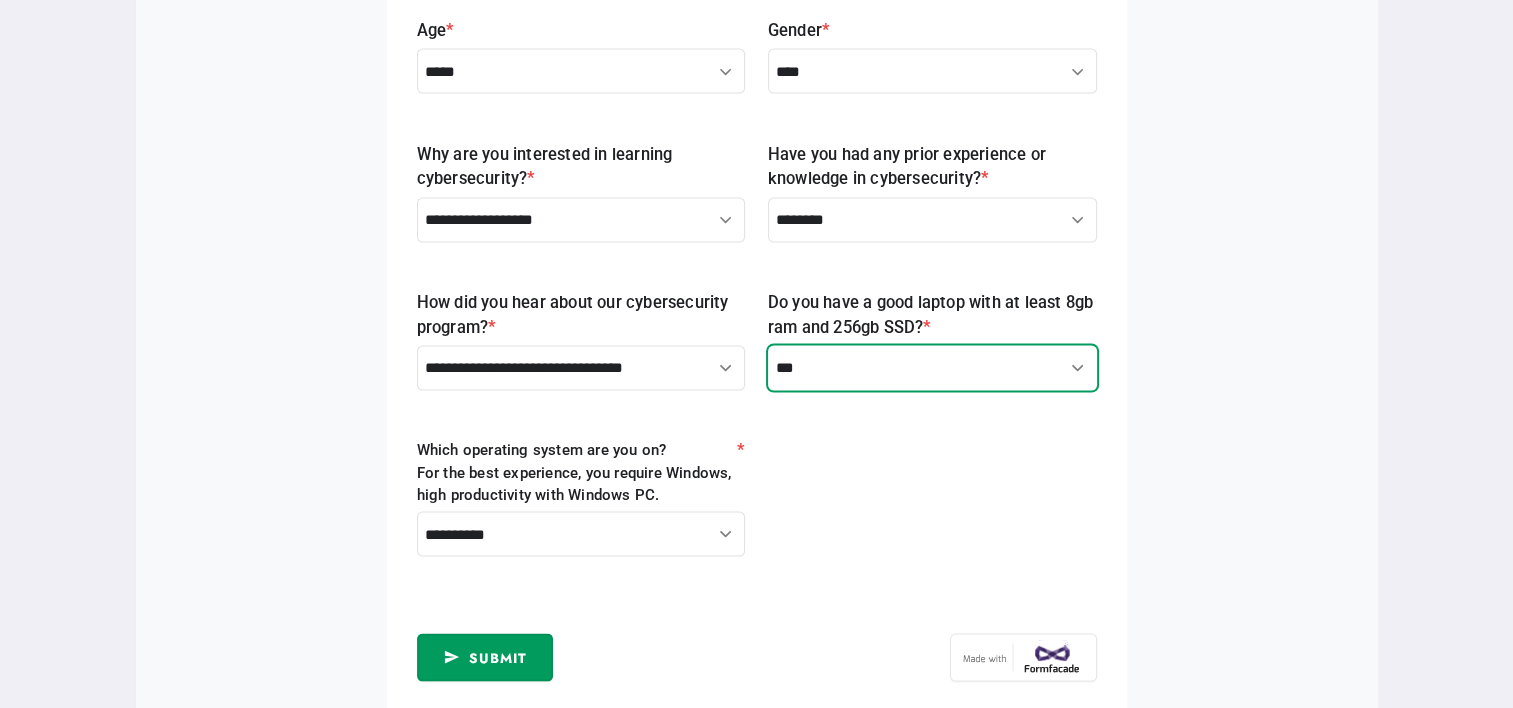 click on "**********" at bounding box center (932, 368) 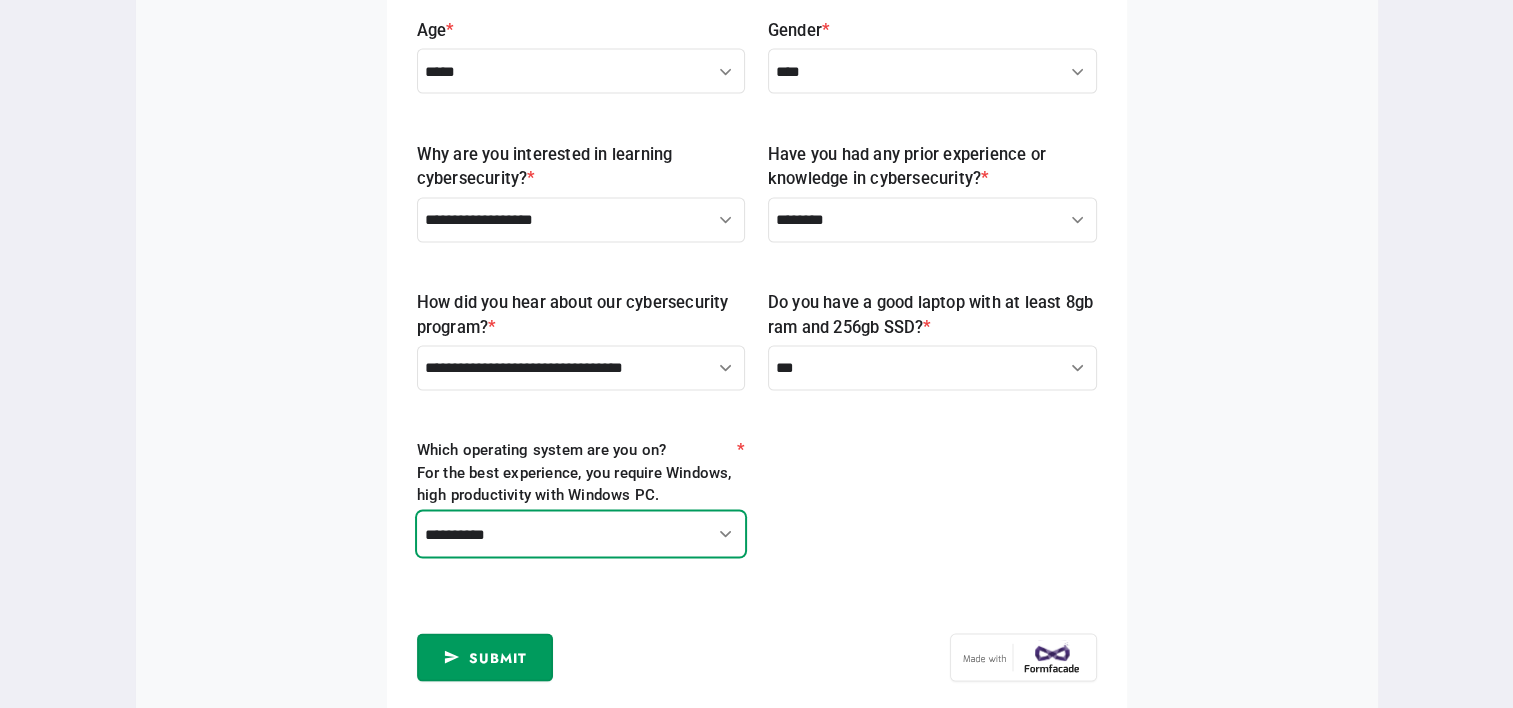 click on "**********" at bounding box center (581, 534) 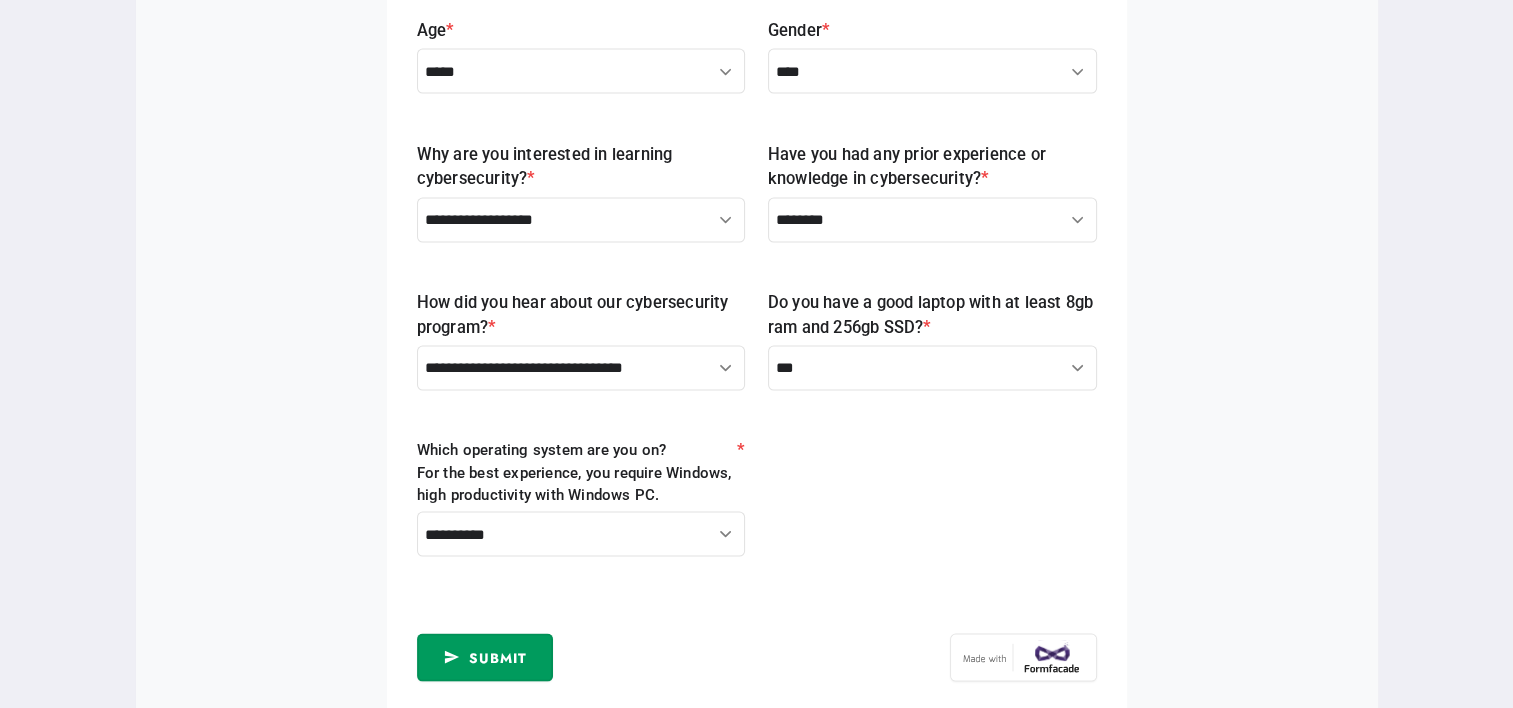 click on "**********" at bounding box center [757, 19] 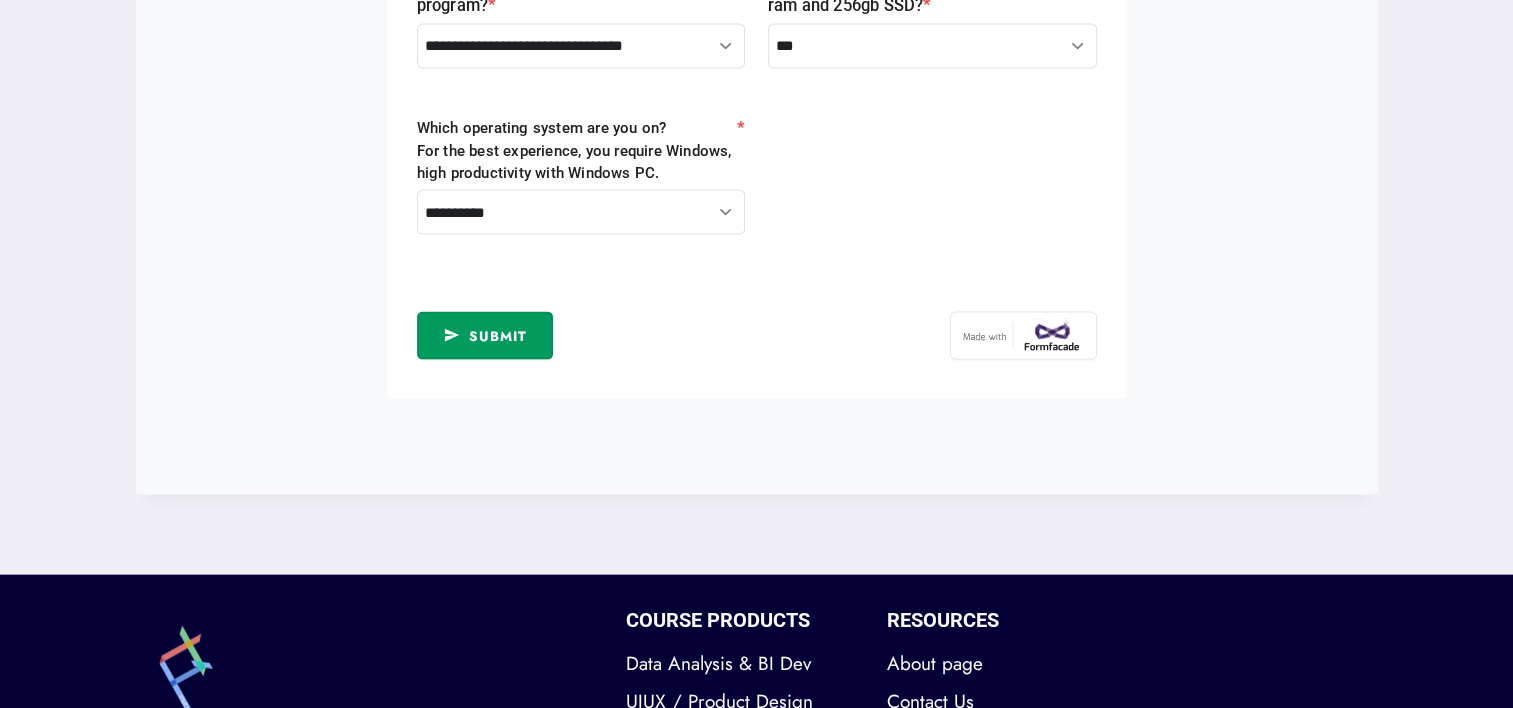 scroll, scrollTop: 4324, scrollLeft: 0, axis: vertical 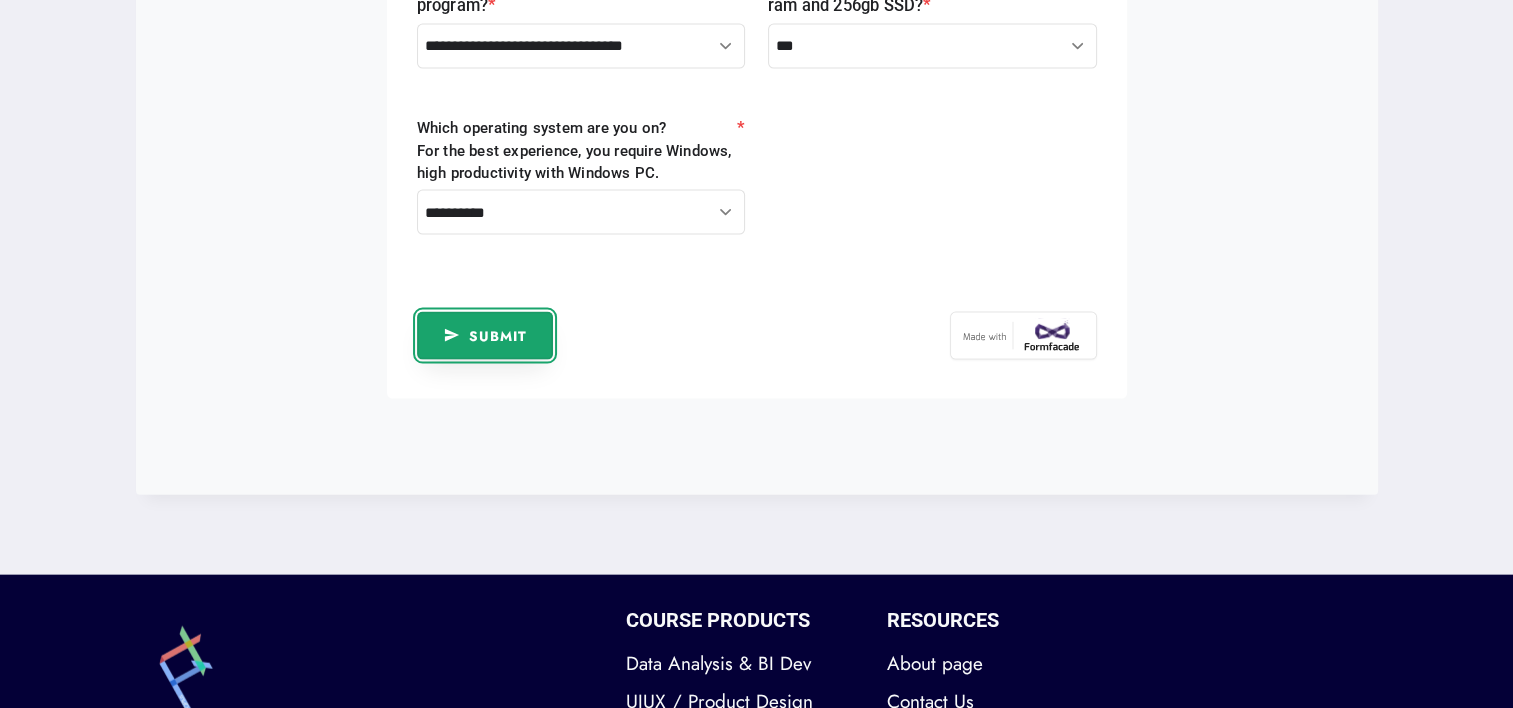 click on "Submit" at bounding box center (498, 336) 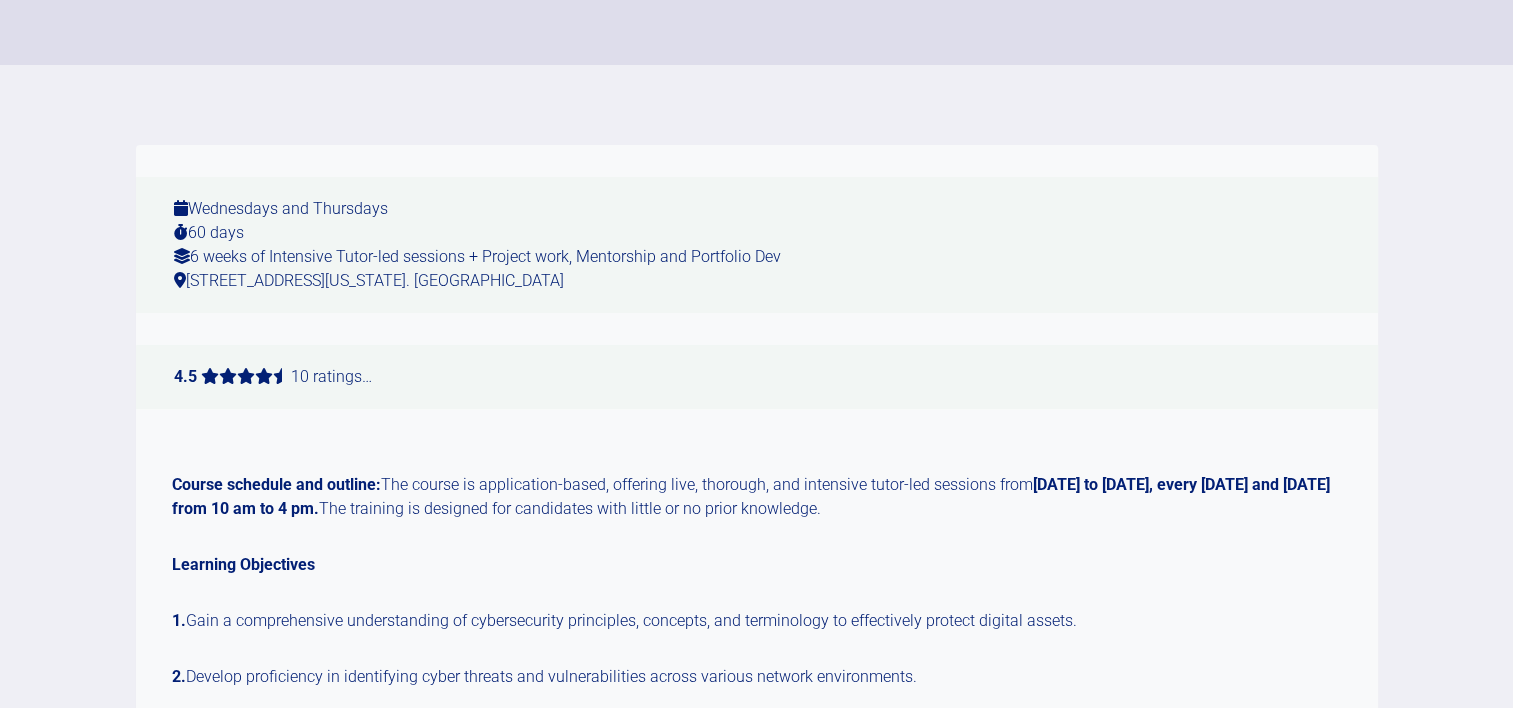 scroll, scrollTop: 0, scrollLeft: 0, axis: both 